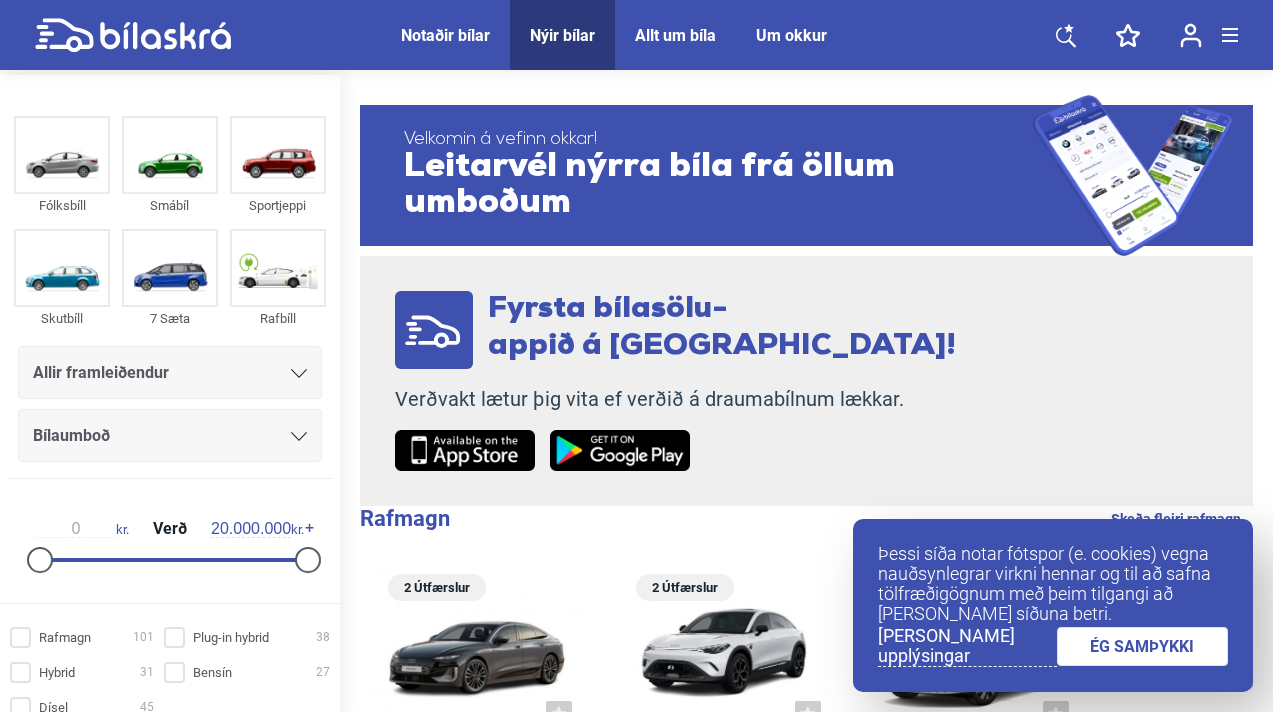 scroll, scrollTop: 0, scrollLeft: 0, axis: both 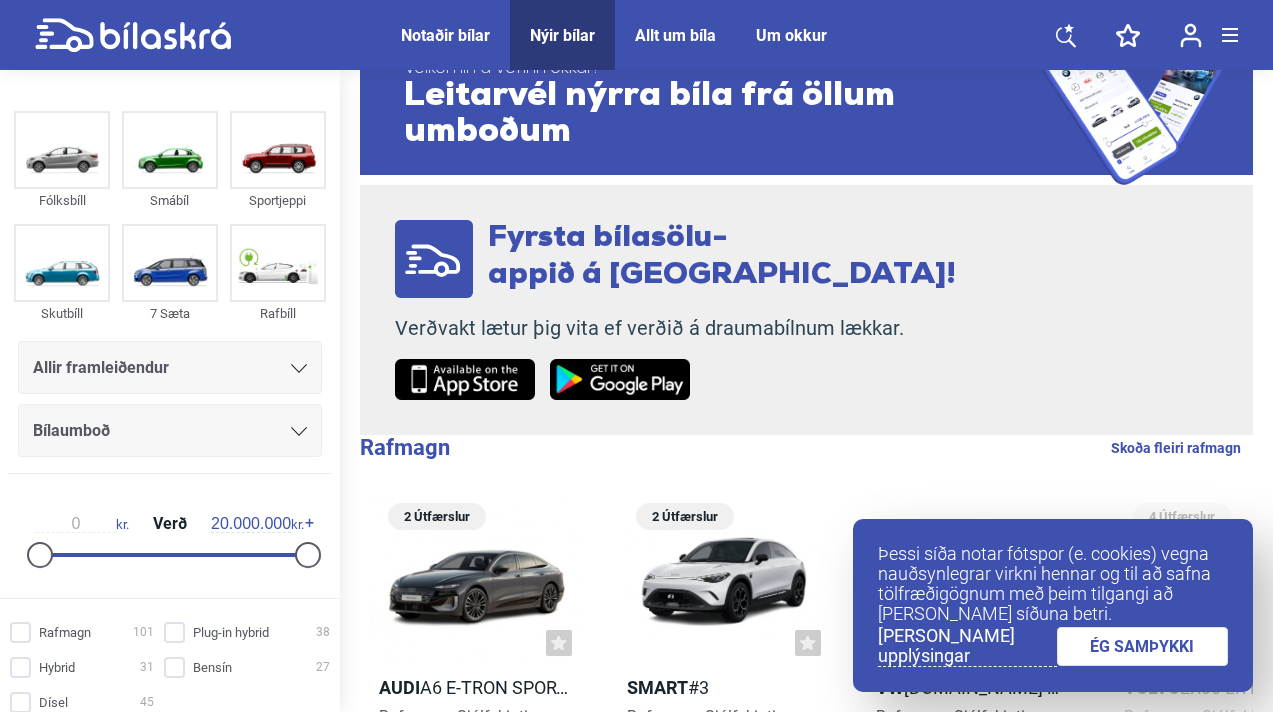 click on "ÉG SAMÞYKKI" at bounding box center (1143, 646) 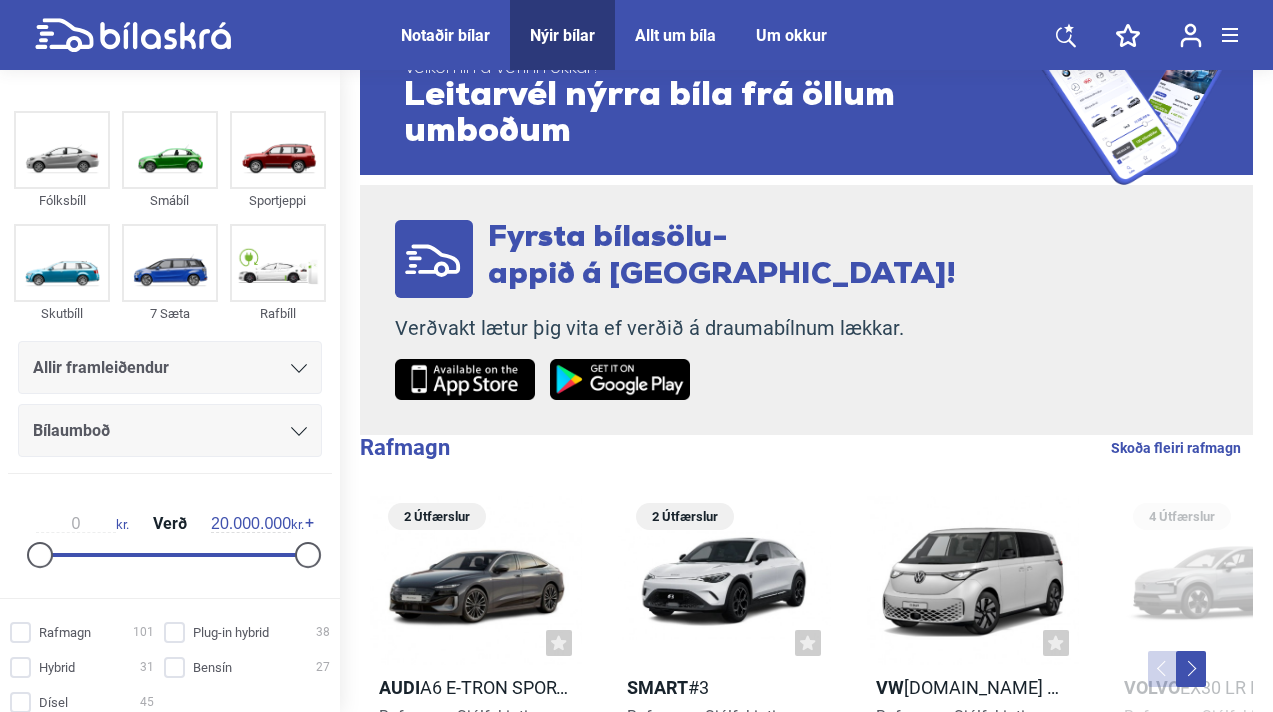 click on "Notaðir bílar" at bounding box center (445, 35) 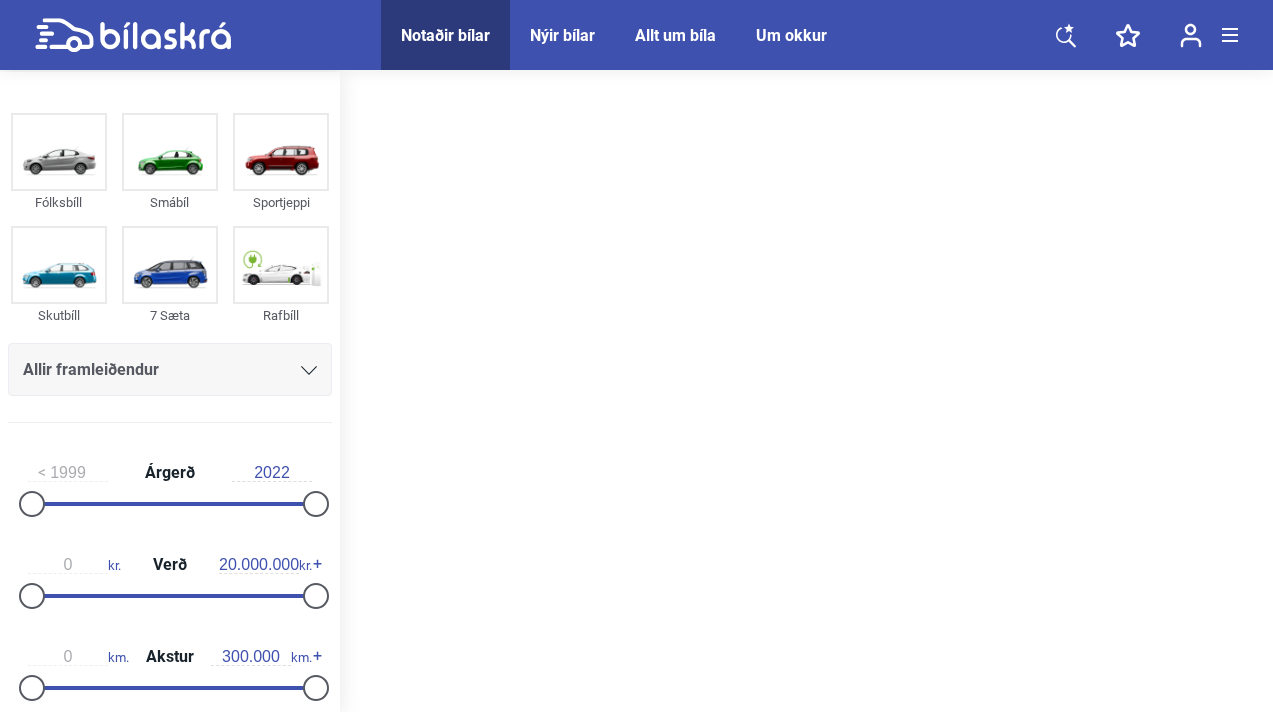 scroll, scrollTop: 0, scrollLeft: 0, axis: both 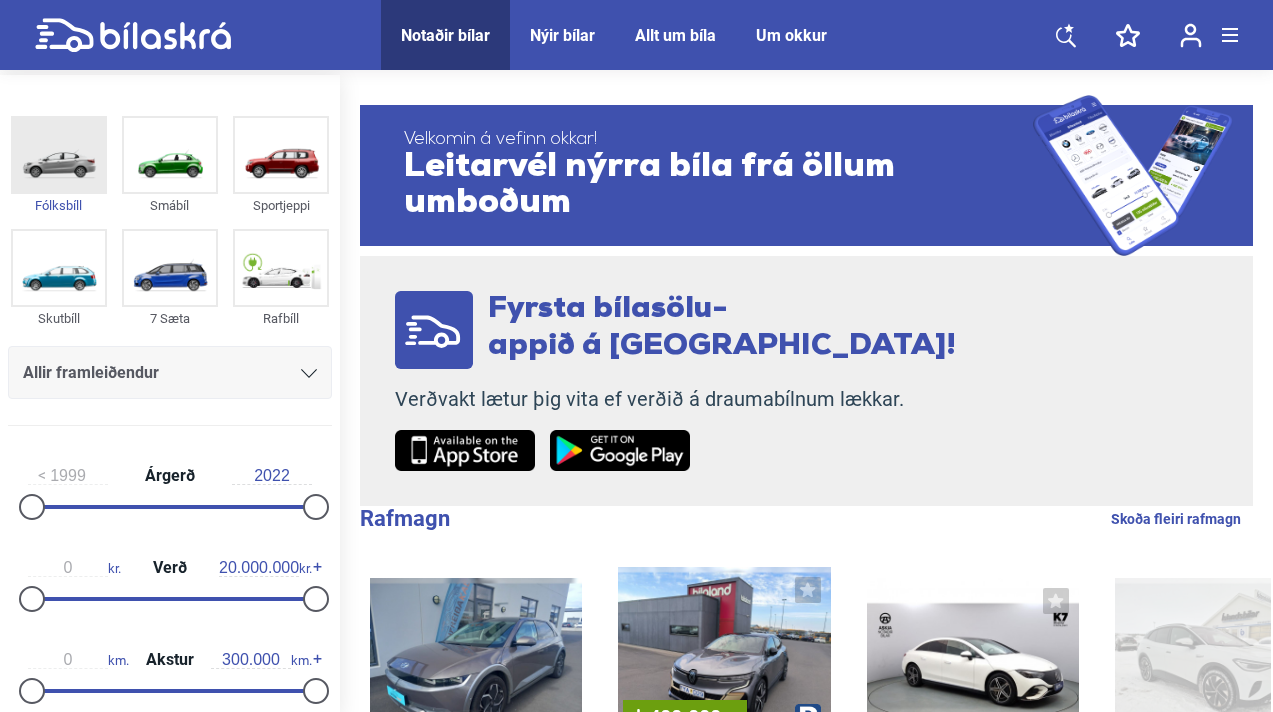 click at bounding box center (59, 155) 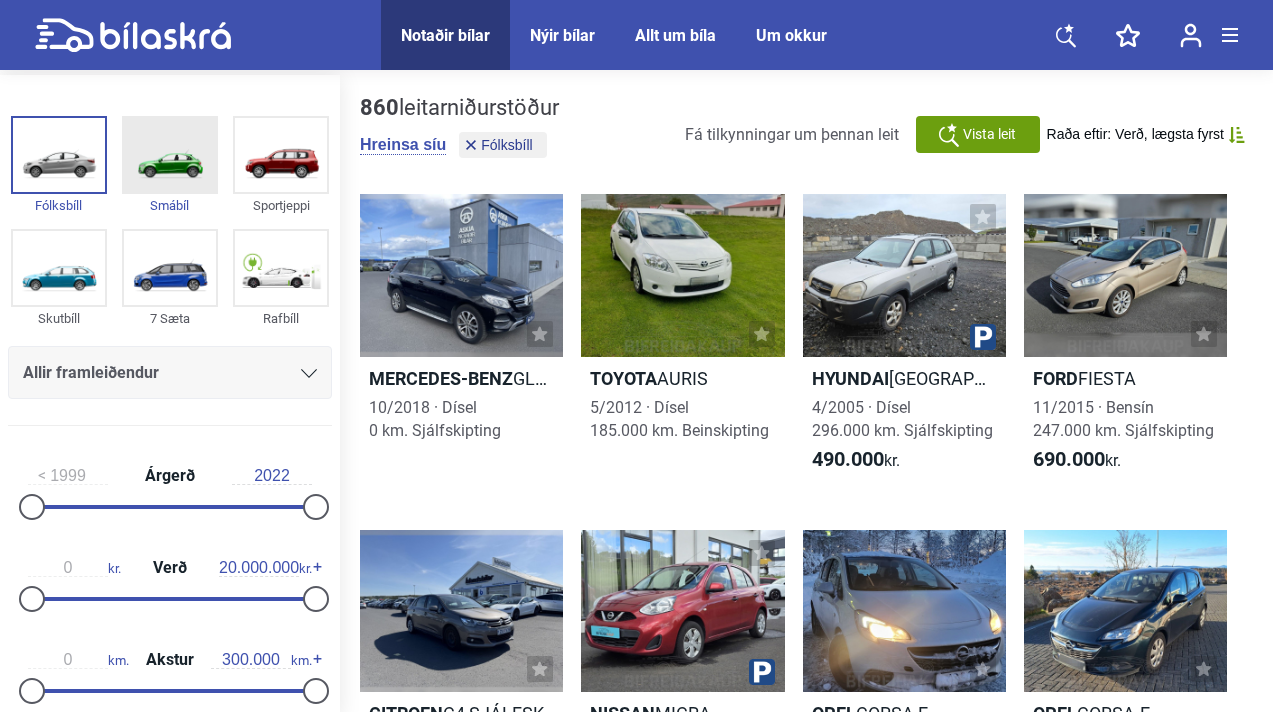 click at bounding box center [170, 155] 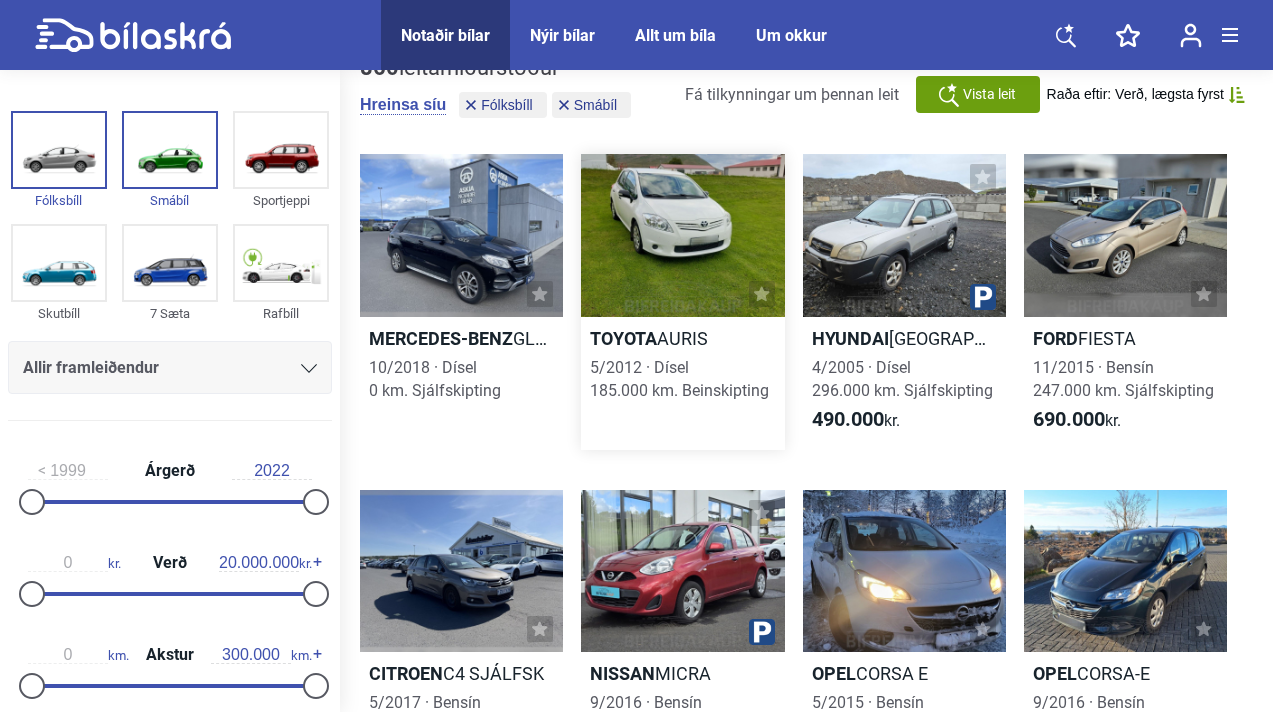 scroll, scrollTop: 41, scrollLeft: 0, axis: vertical 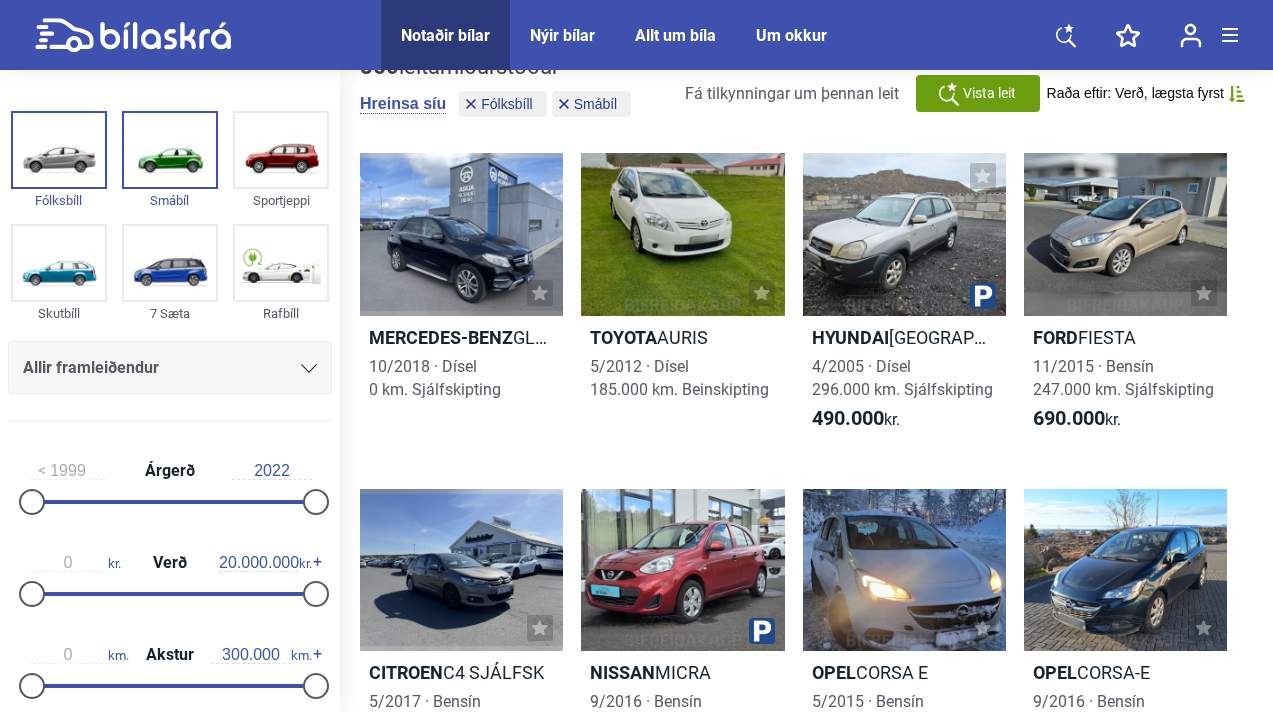 click at bounding box center [32, 502] 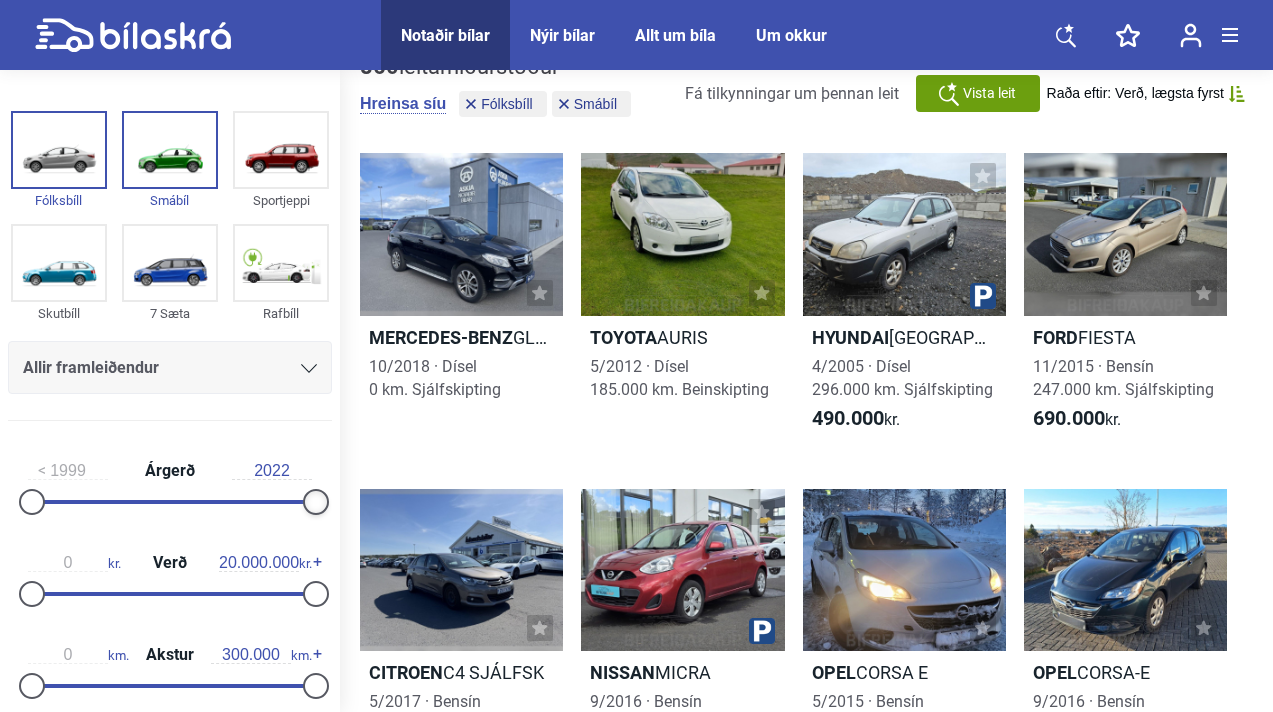 drag, startPoint x: 319, startPoint y: 501, endPoint x: 349, endPoint y: 502, distance: 30.016663 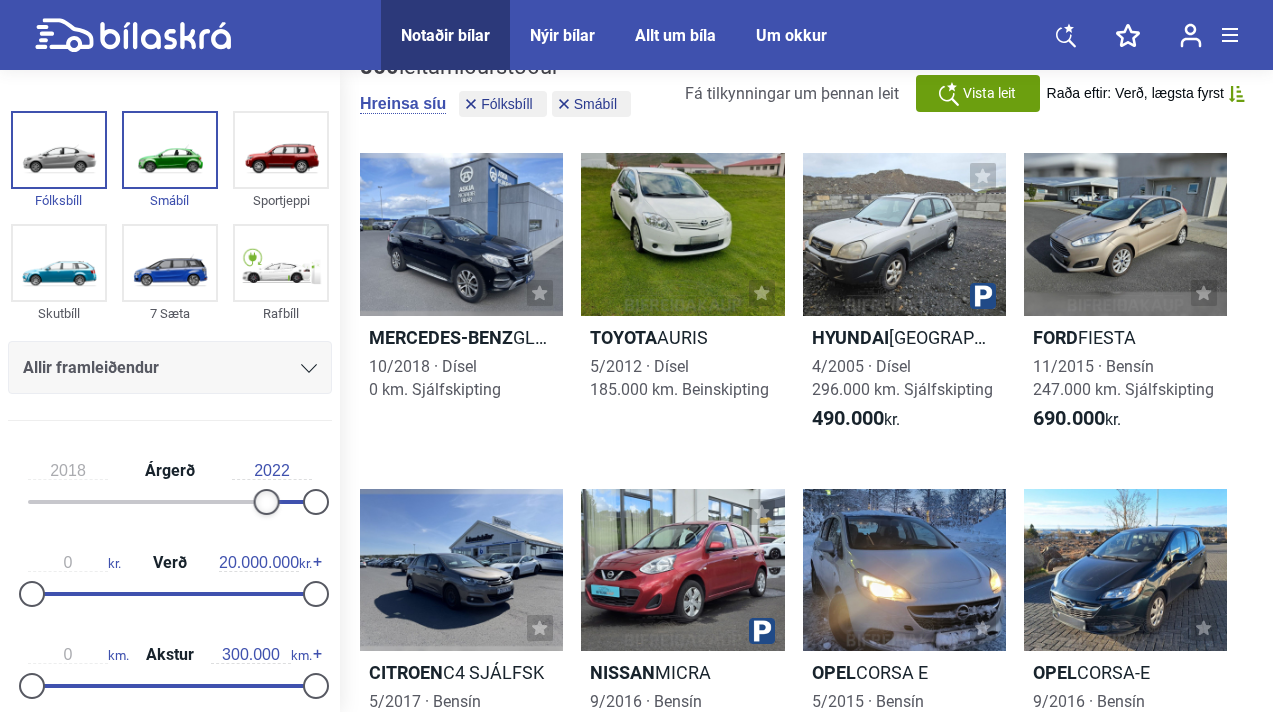 type on "2019" 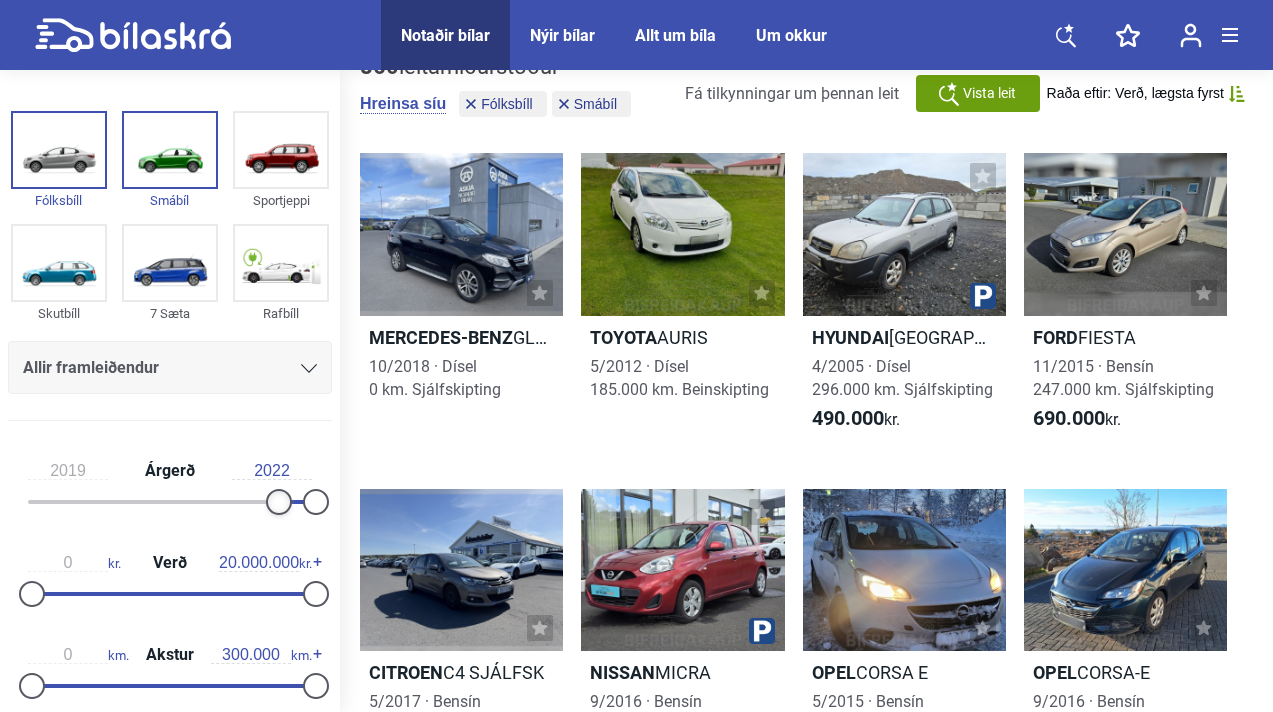 drag, startPoint x: 32, startPoint y: 498, endPoint x: 268, endPoint y: 516, distance: 236.68544 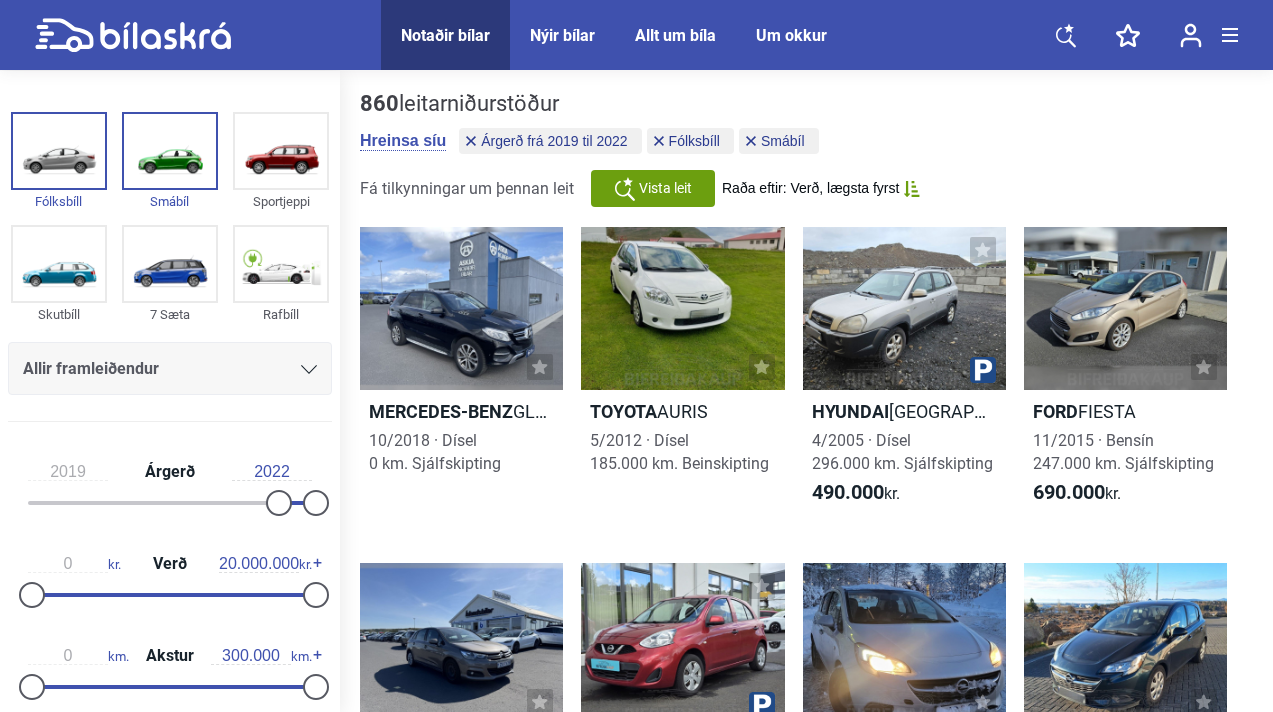 scroll, scrollTop: 0, scrollLeft: 0, axis: both 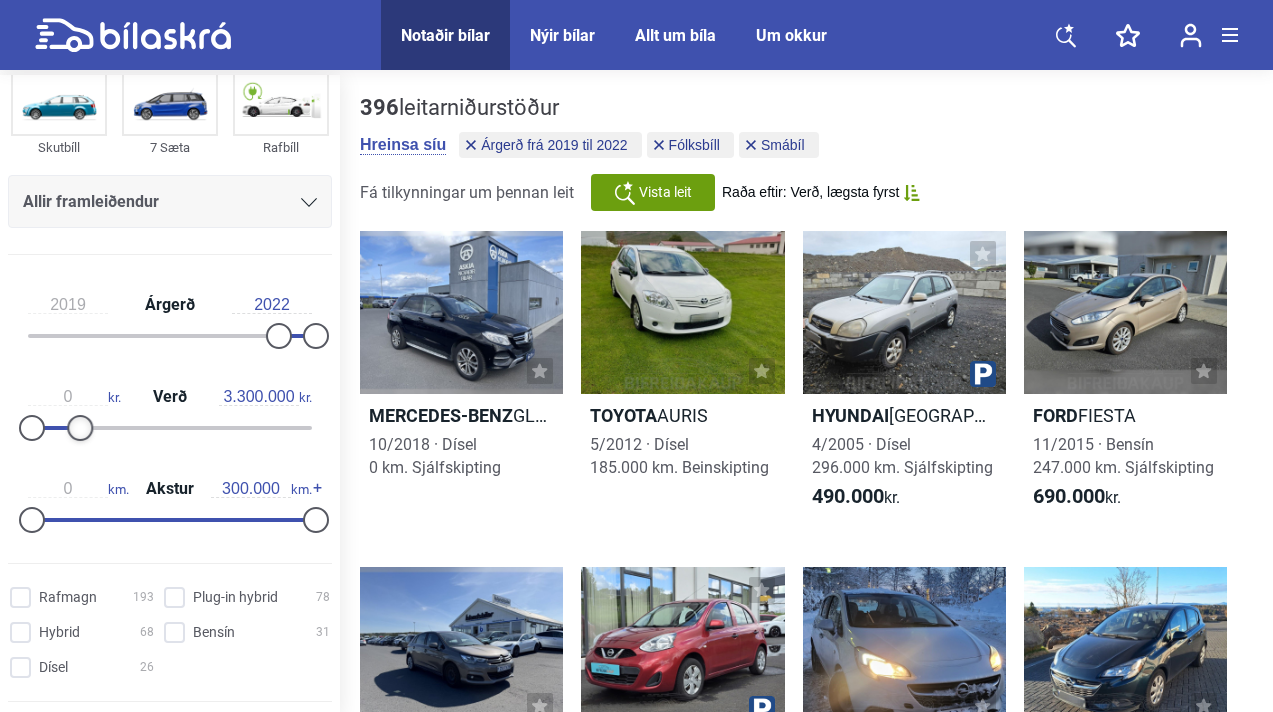 type on "3.200.000" 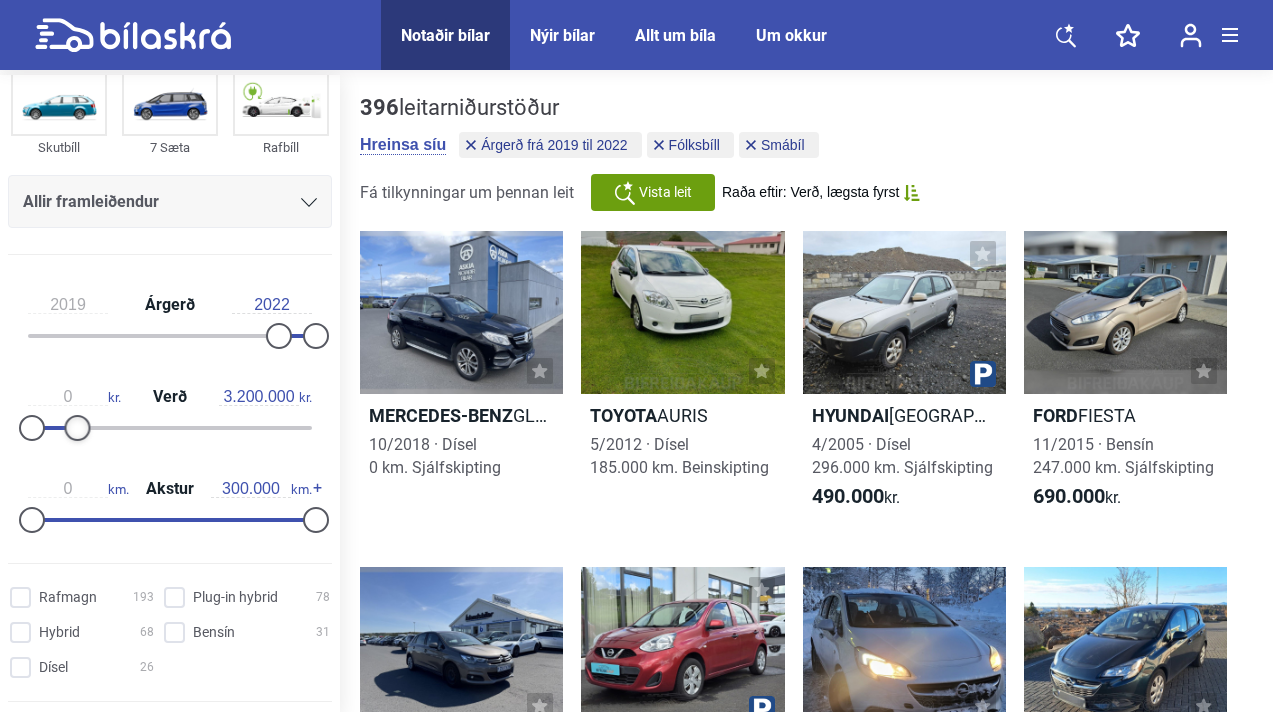 drag, startPoint x: 312, startPoint y: 426, endPoint x: 81, endPoint y: 403, distance: 232.1422 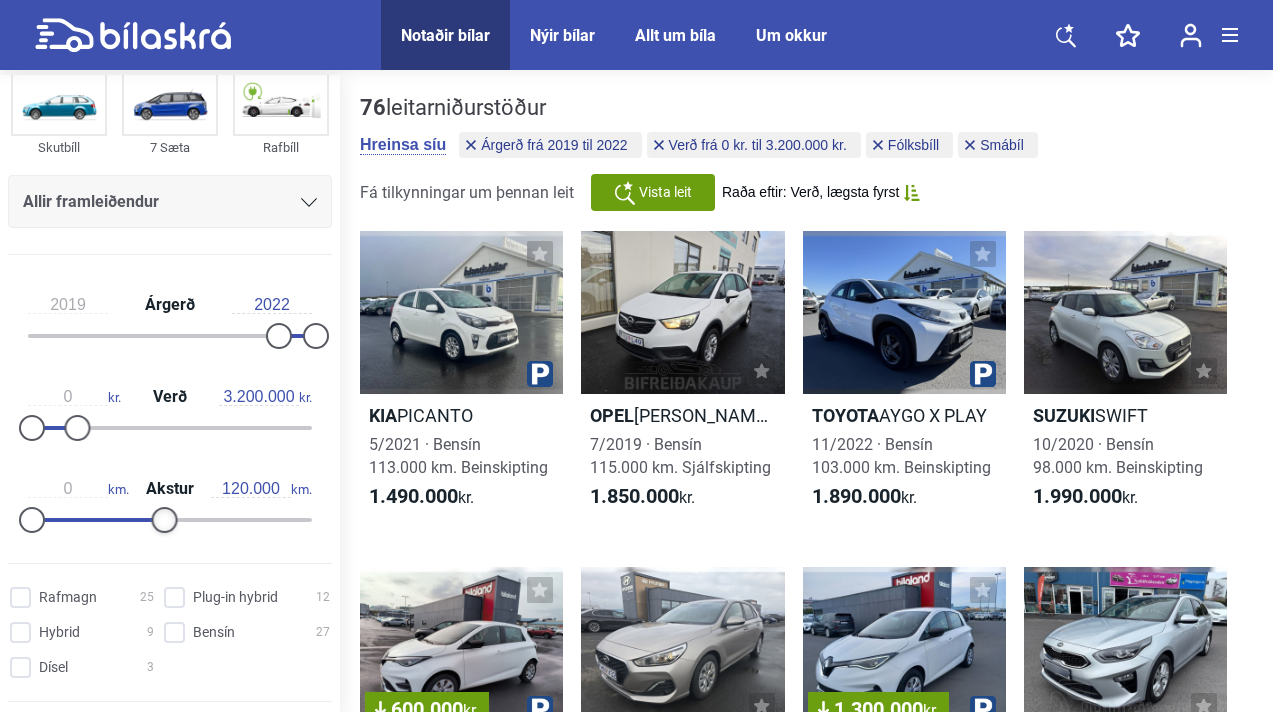 type on "110.000" 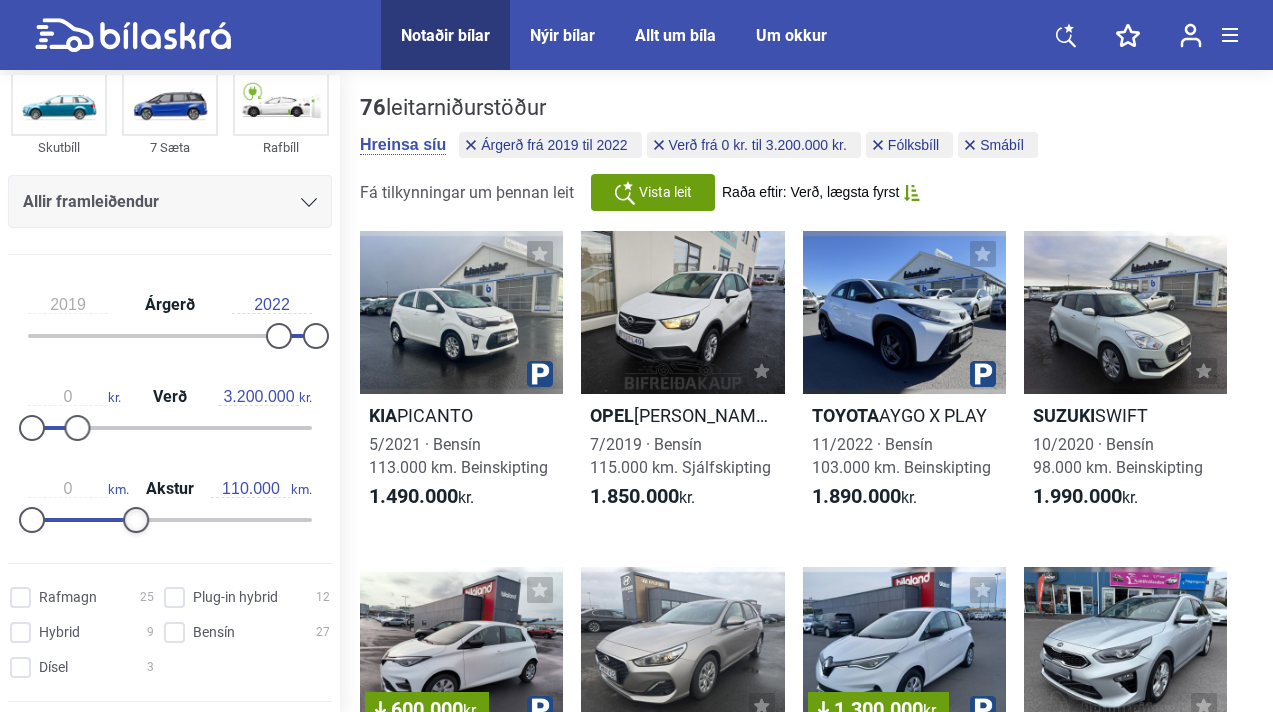 drag, startPoint x: 309, startPoint y: 520, endPoint x: 135, endPoint y: 520, distance: 174 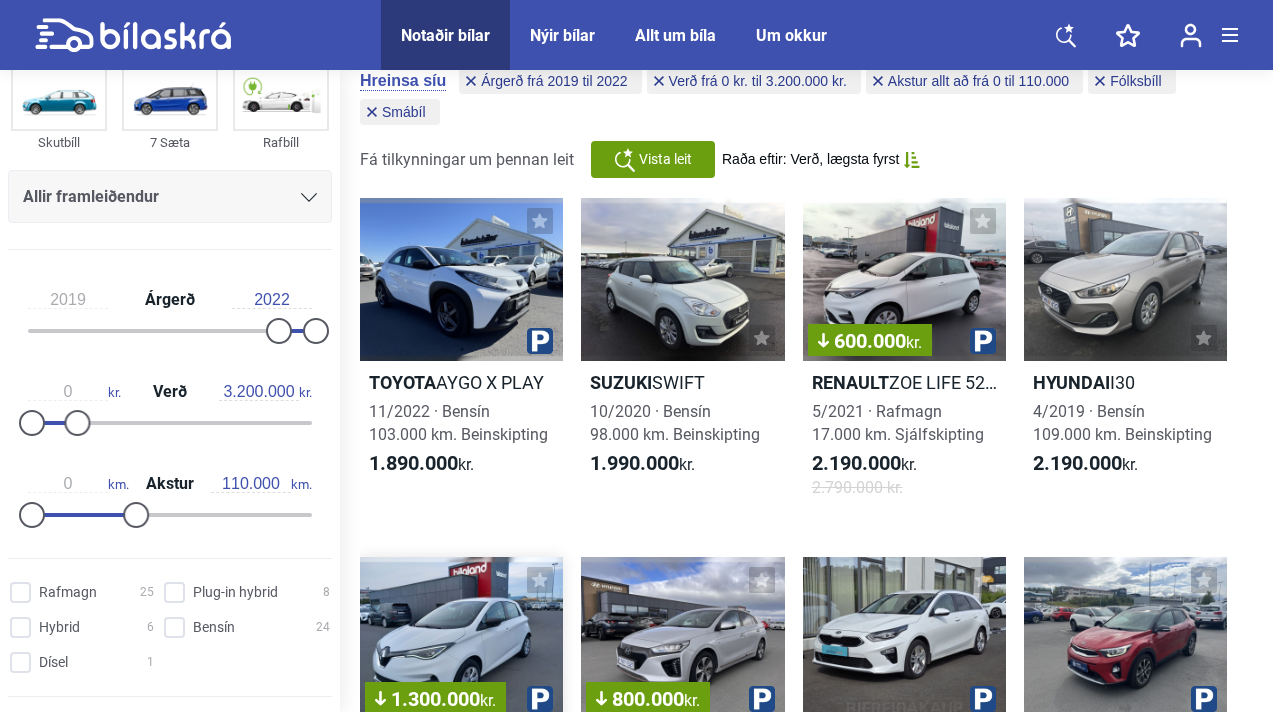 scroll, scrollTop: 68, scrollLeft: 0, axis: vertical 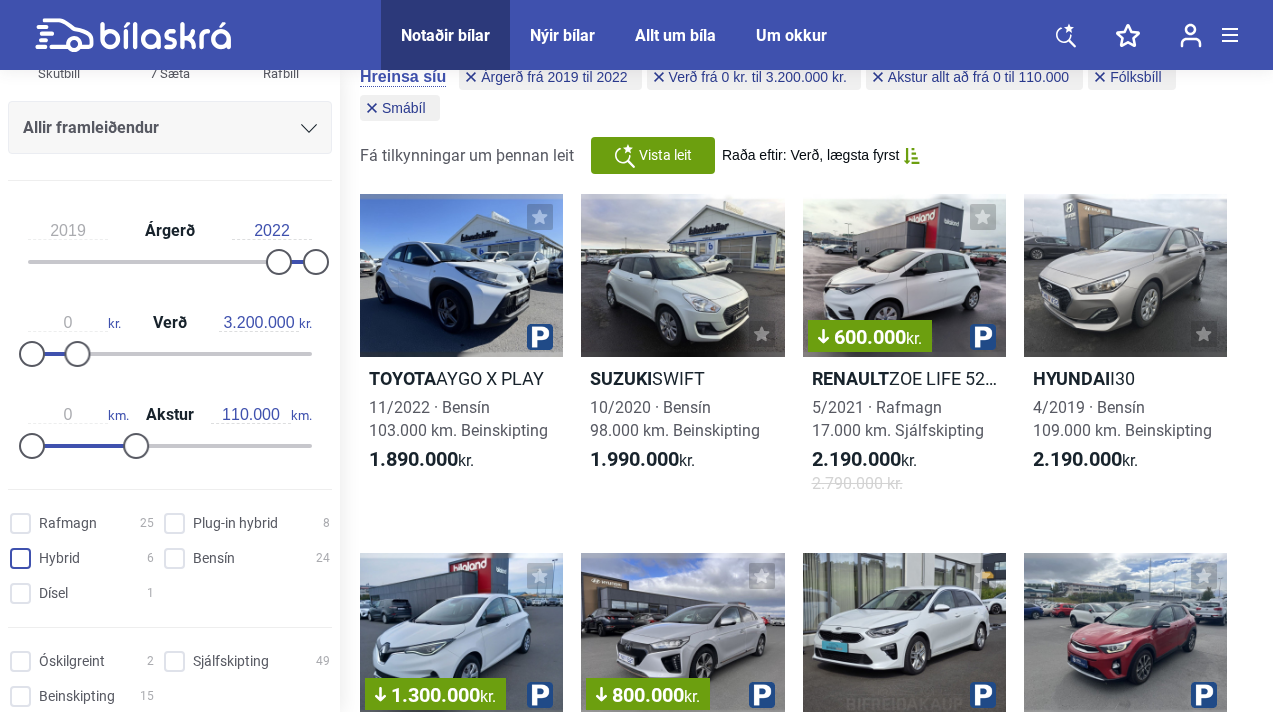 click on "Hybrid 6" at bounding box center (85, 559) 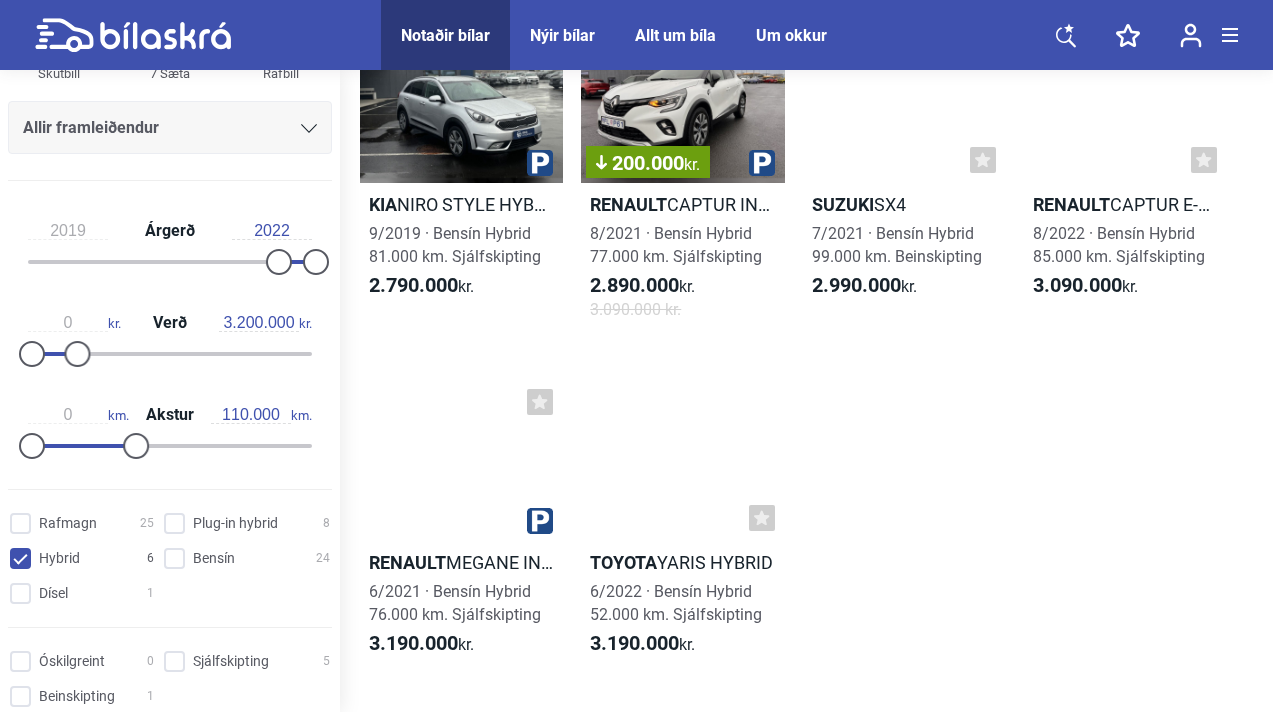 scroll, scrollTop: 244, scrollLeft: 0, axis: vertical 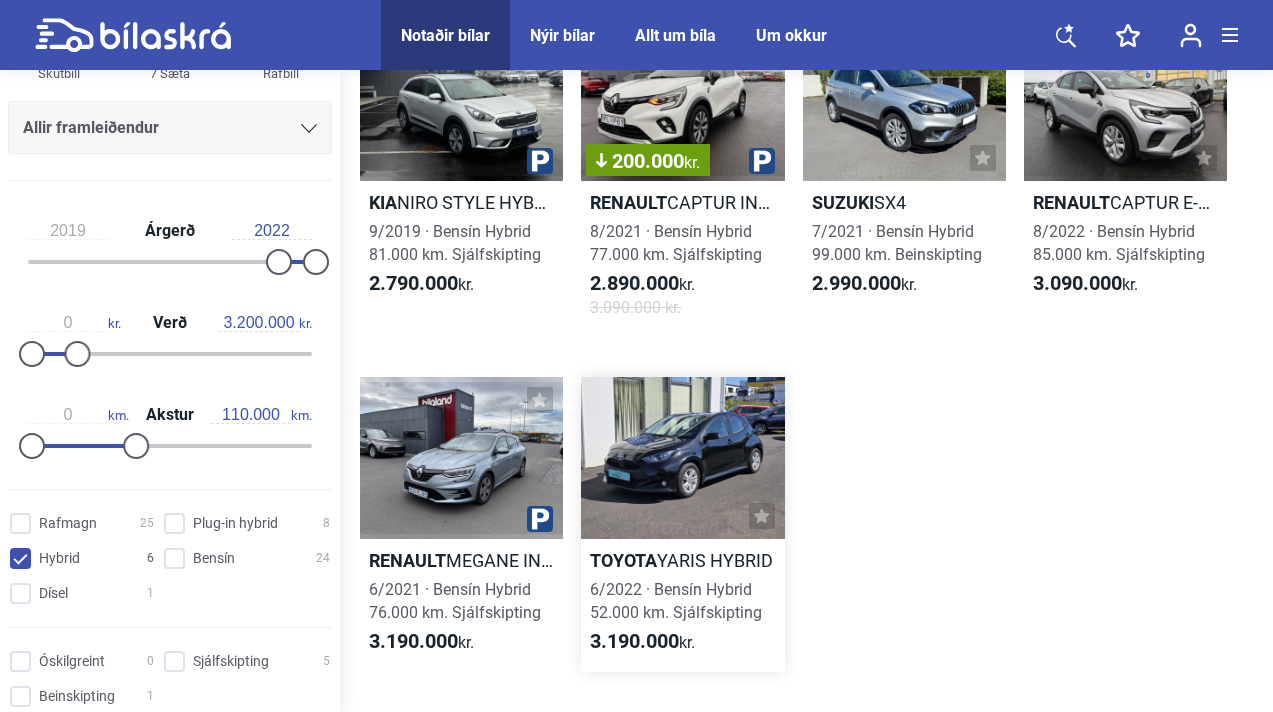 click at bounding box center [682, 458] 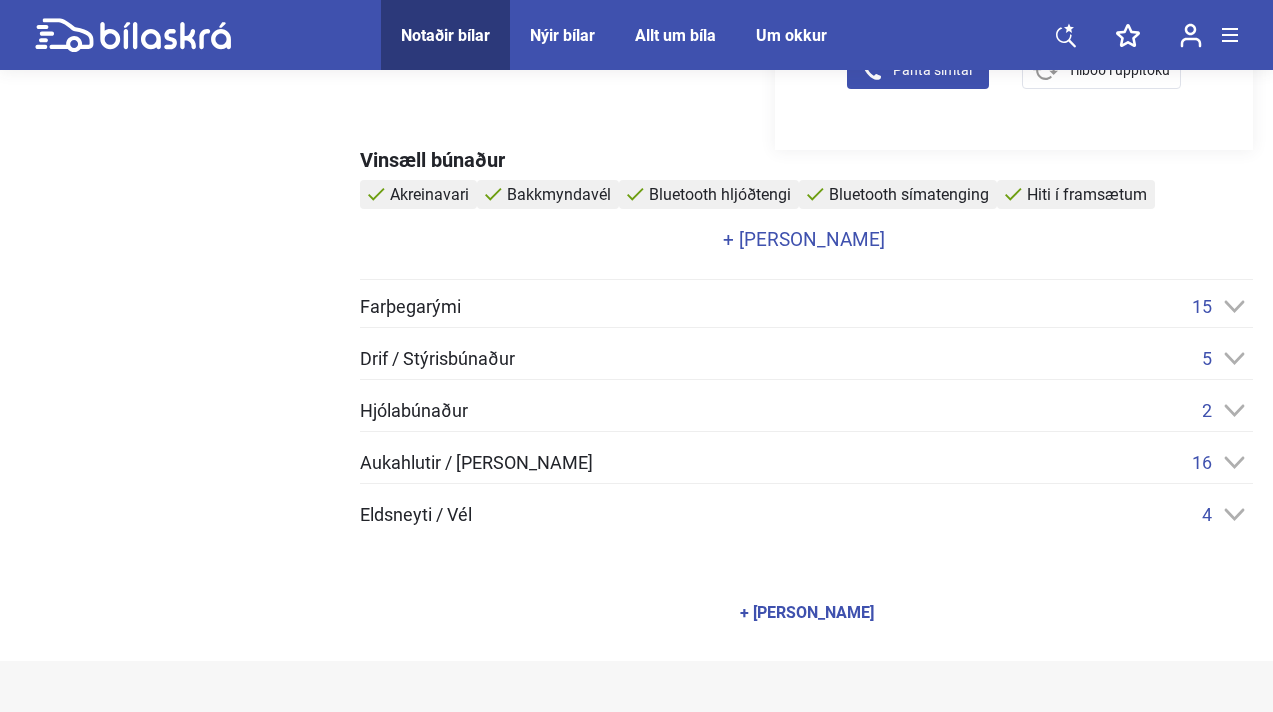 scroll, scrollTop: 799, scrollLeft: 0, axis: vertical 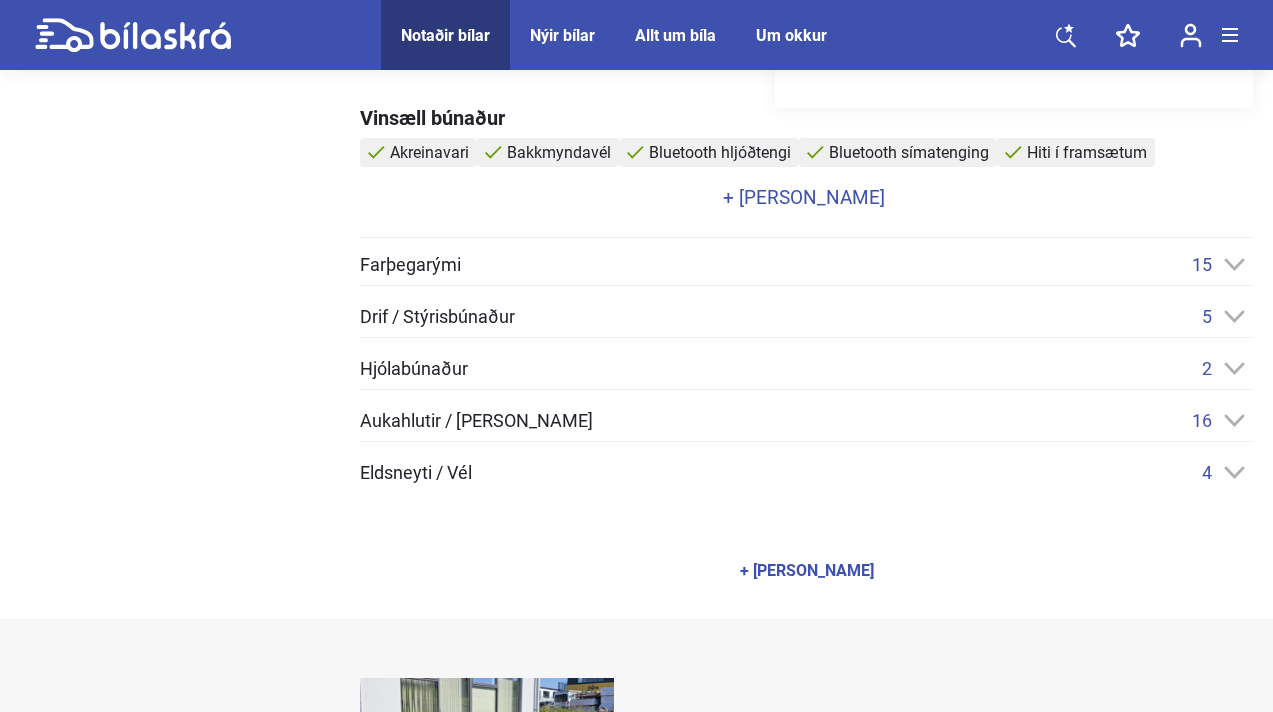 click on "+ Sjá meira" at bounding box center [804, 197] 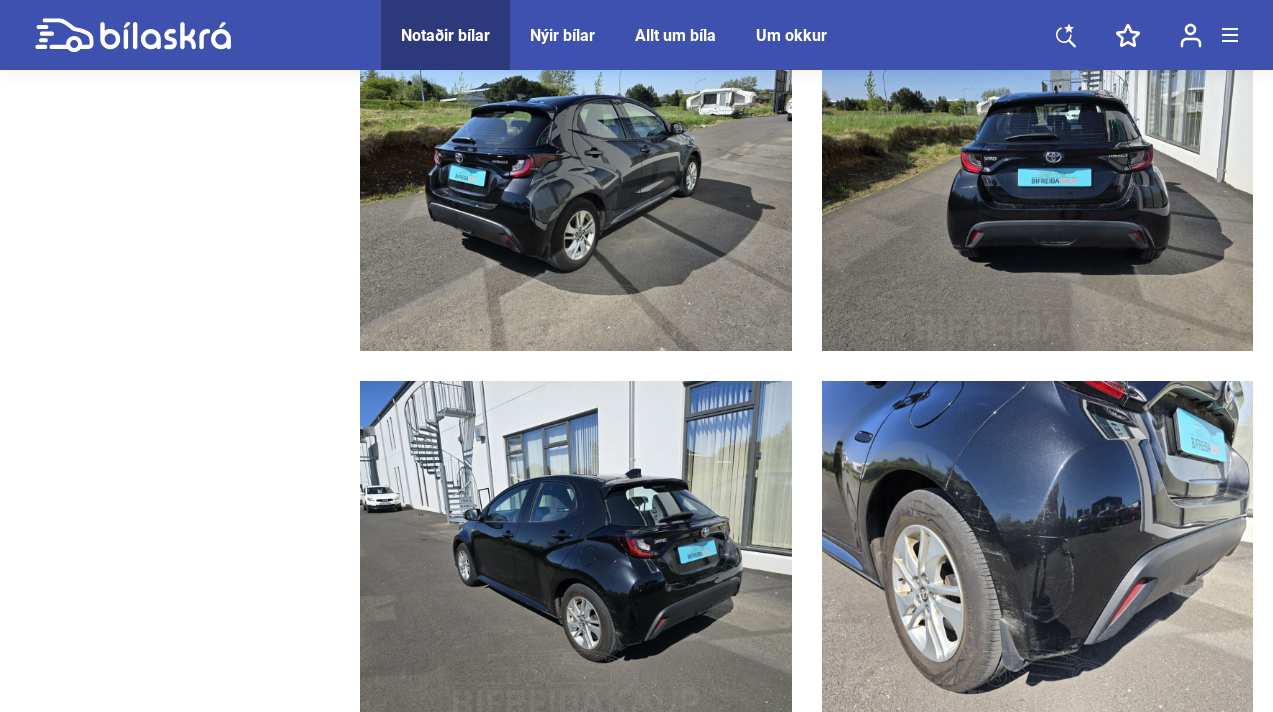 scroll, scrollTop: 3923, scrollLeft: 0, axis: vertical 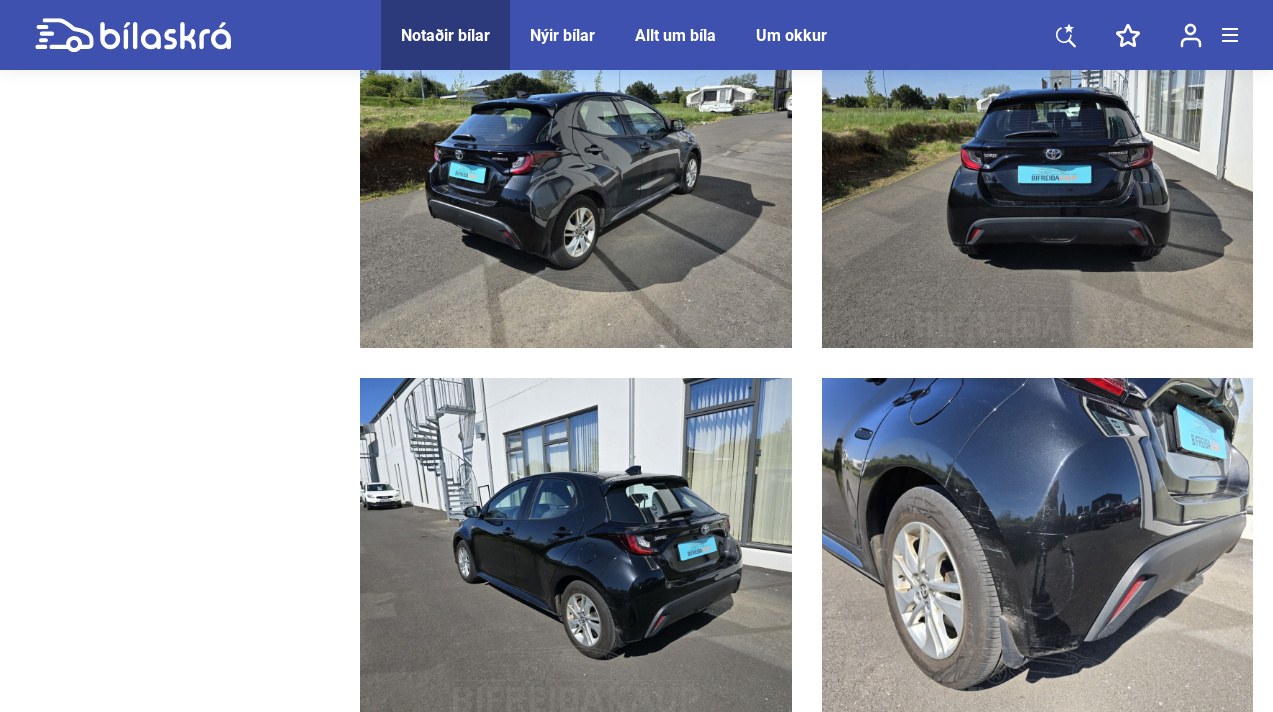 click at bounding box center [1038, 550] 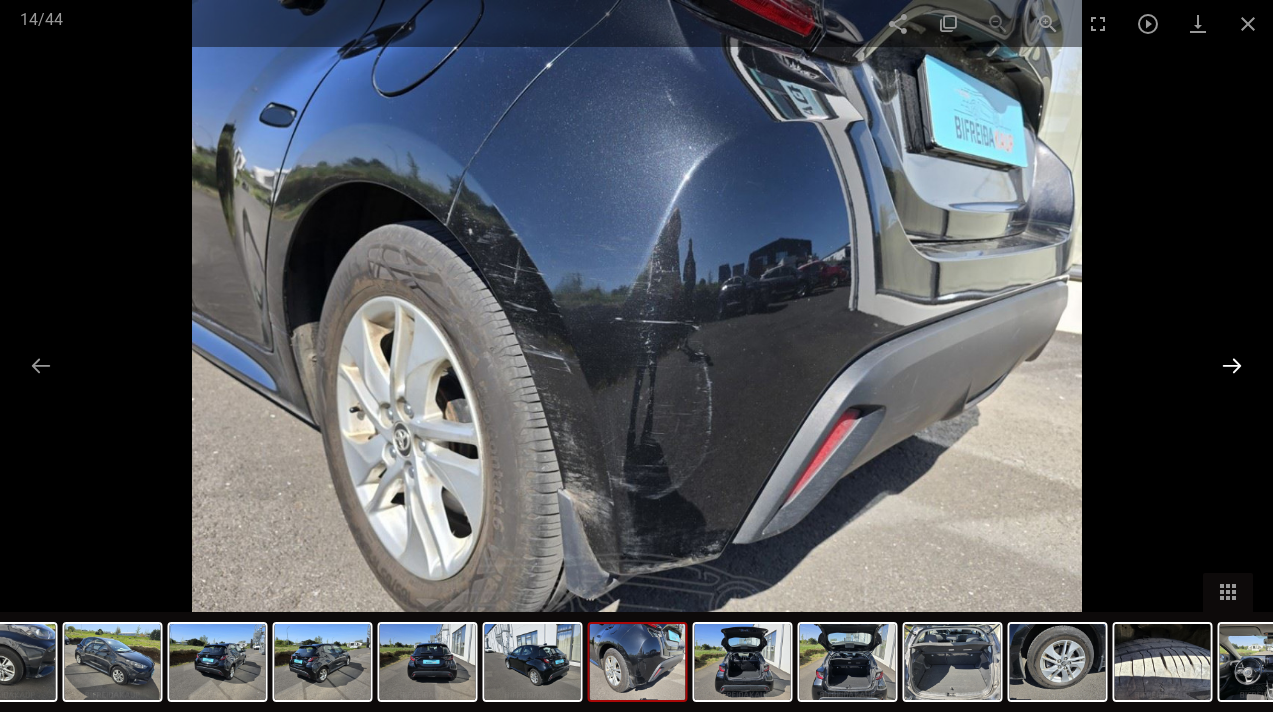 click at bounding box center (1232, 365) 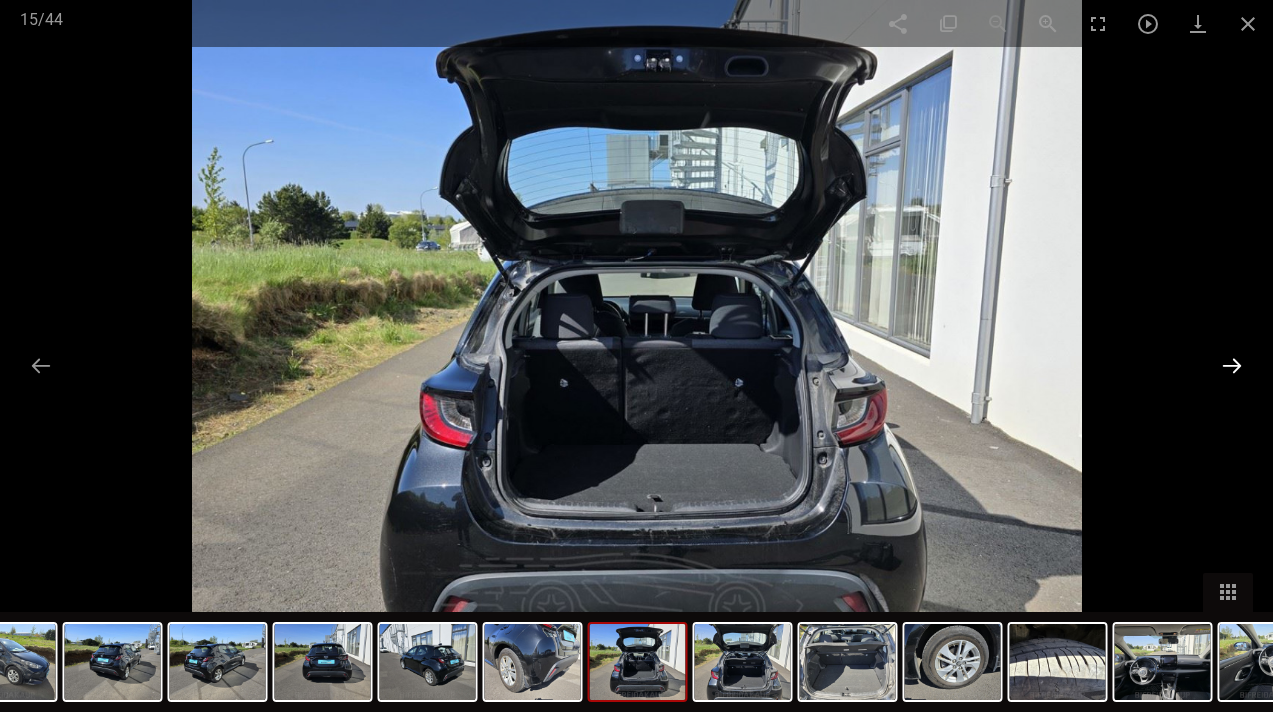 click at bounding box center [1232, 365] 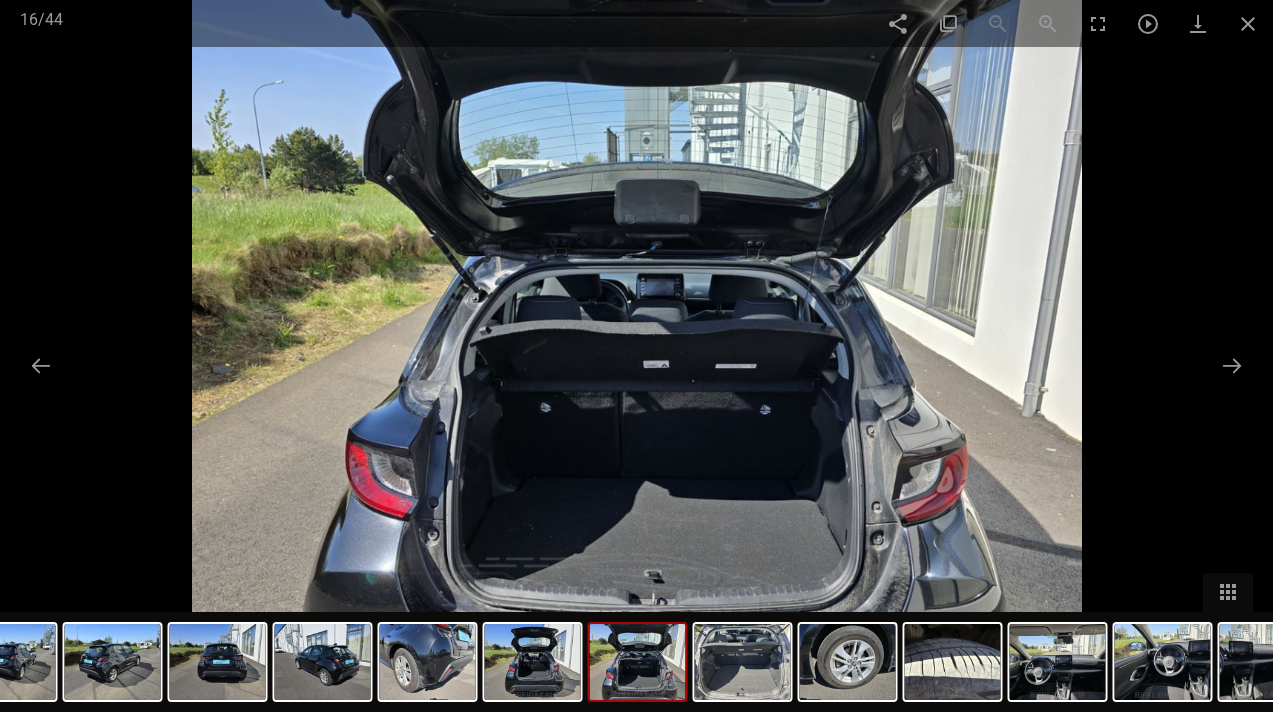 scroll, scrollTop: 252, scrollLeft: 0, axis: vertical 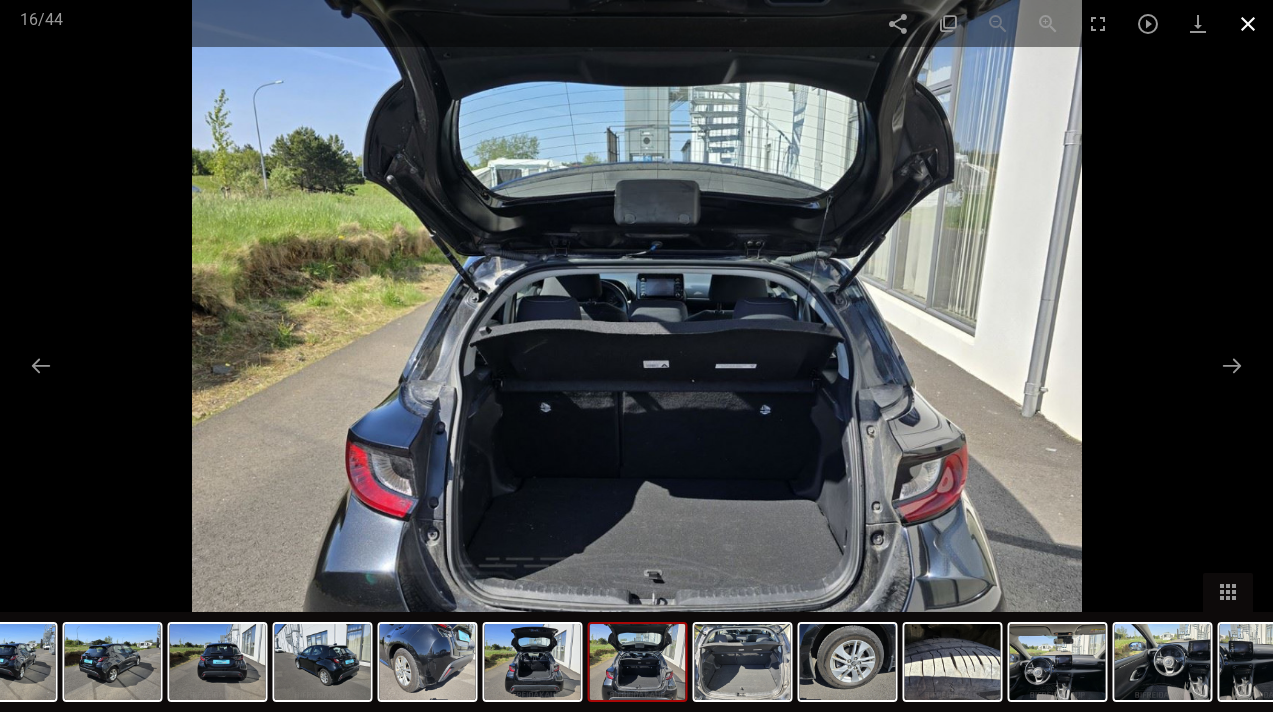 click at bounding box center (1248, 23) 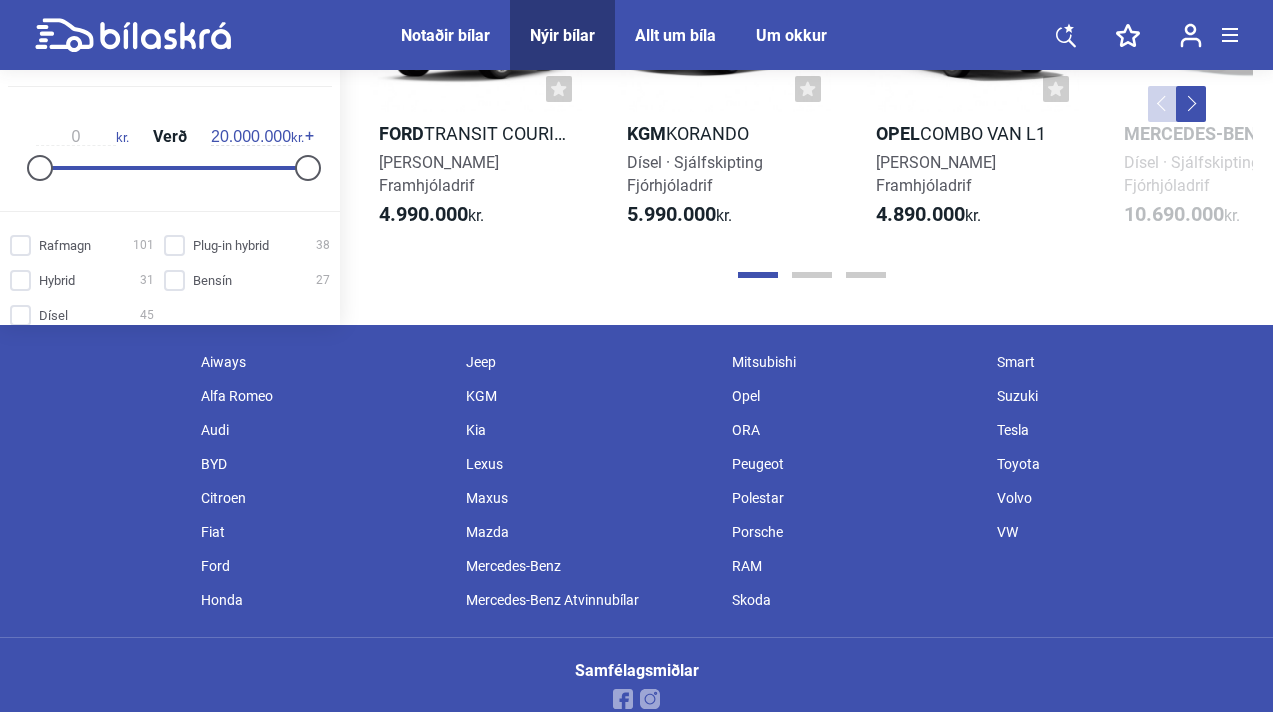 scroll, scrollTop: 2437, scrollLeft: 0, axis: vertical 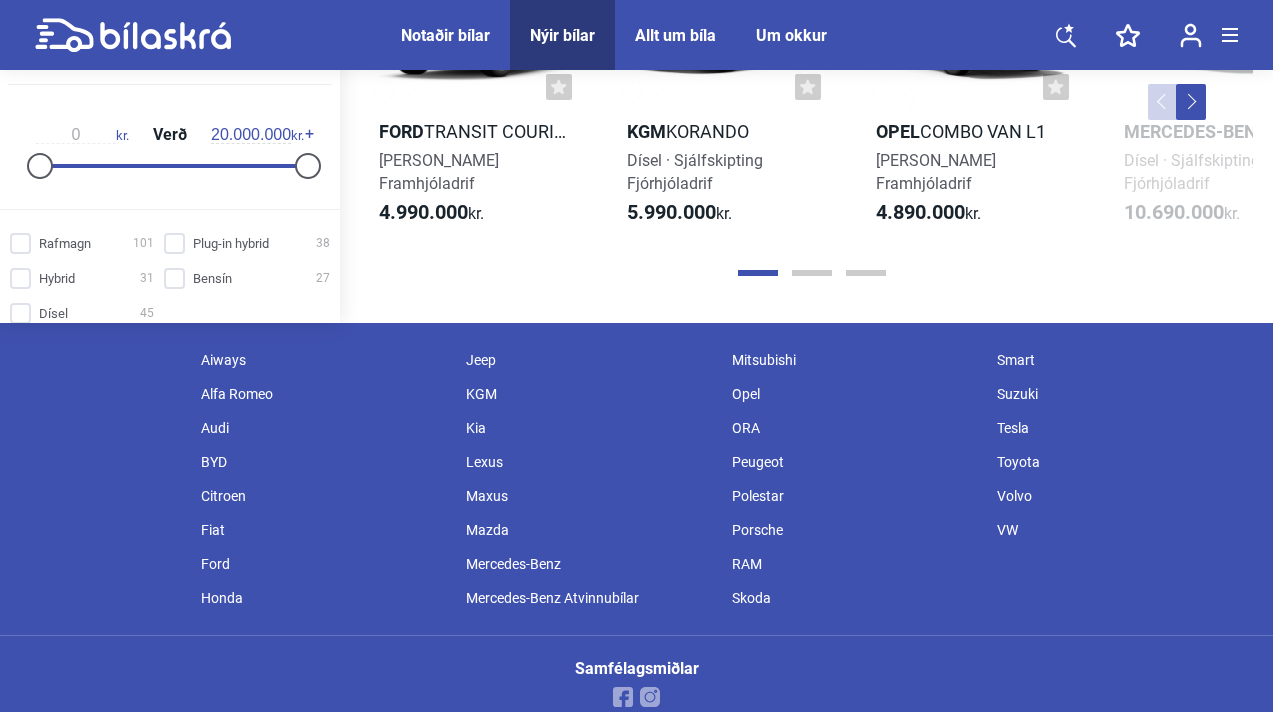 click on "Nýir bílar" at bounding box center [562, 35] 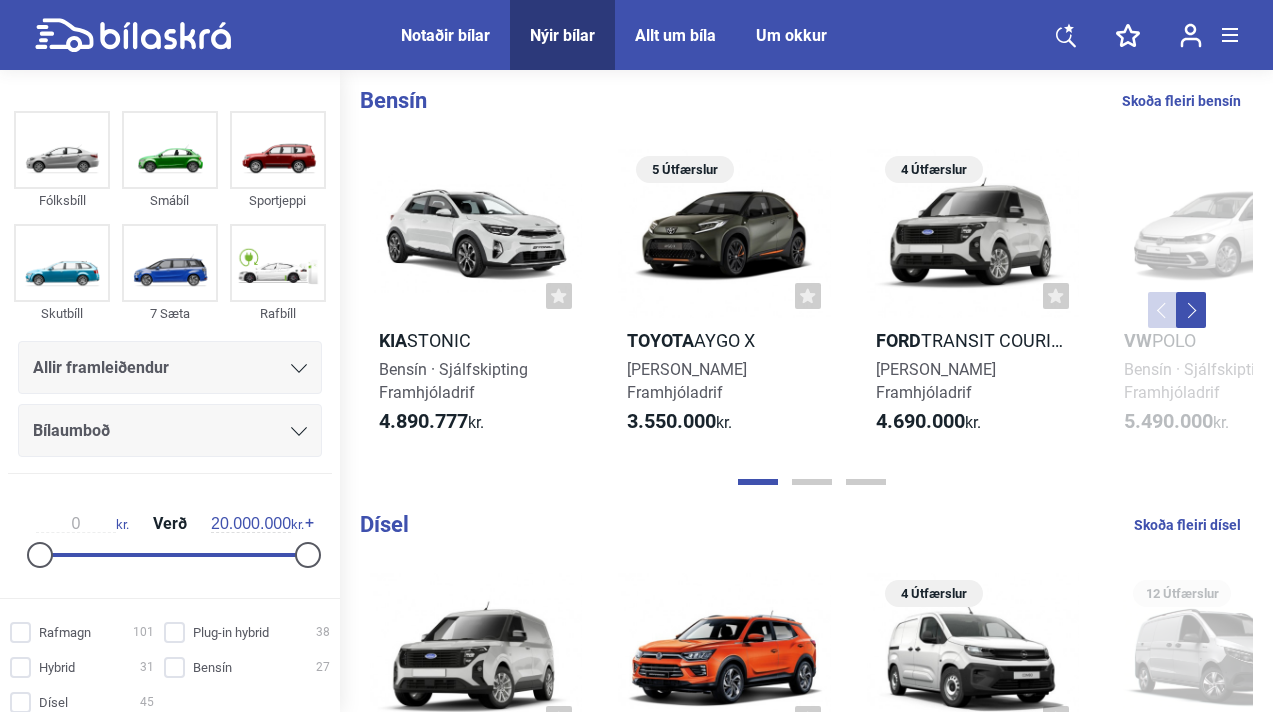 scroll, scrollTop: 1772, scrollLeft: 0, axis: vertical 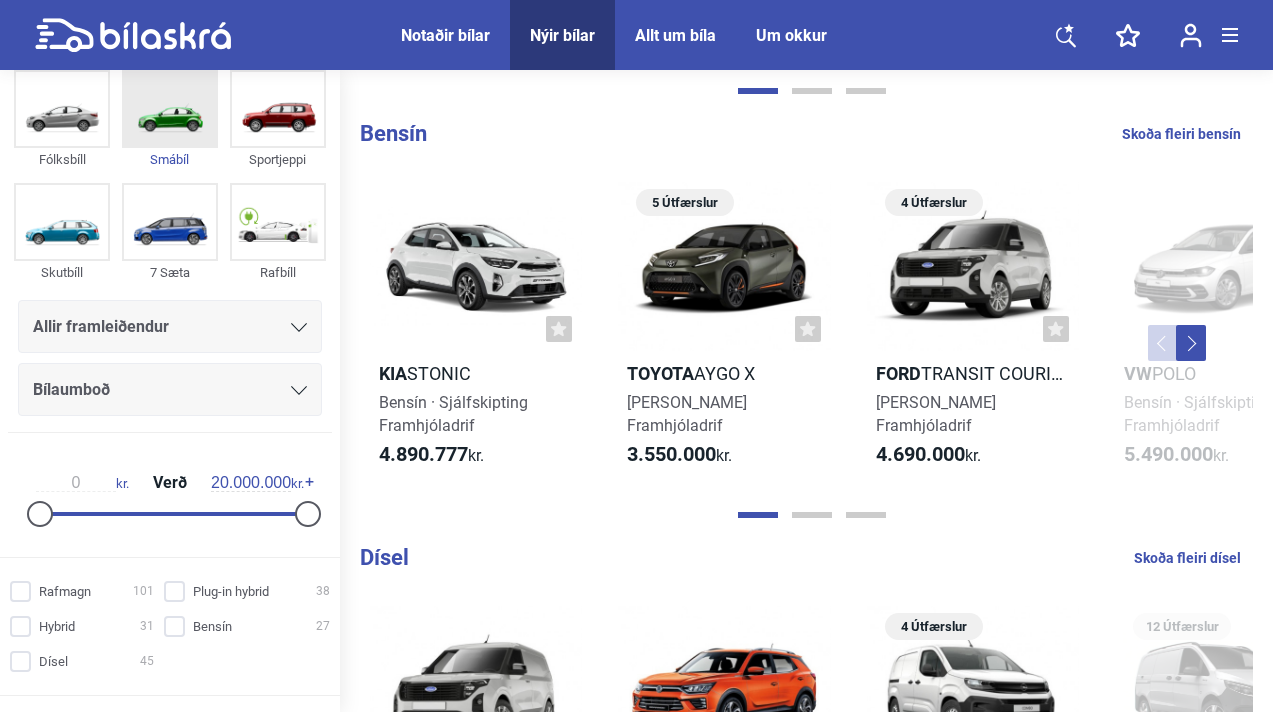 click at bounding box center (170, 109) 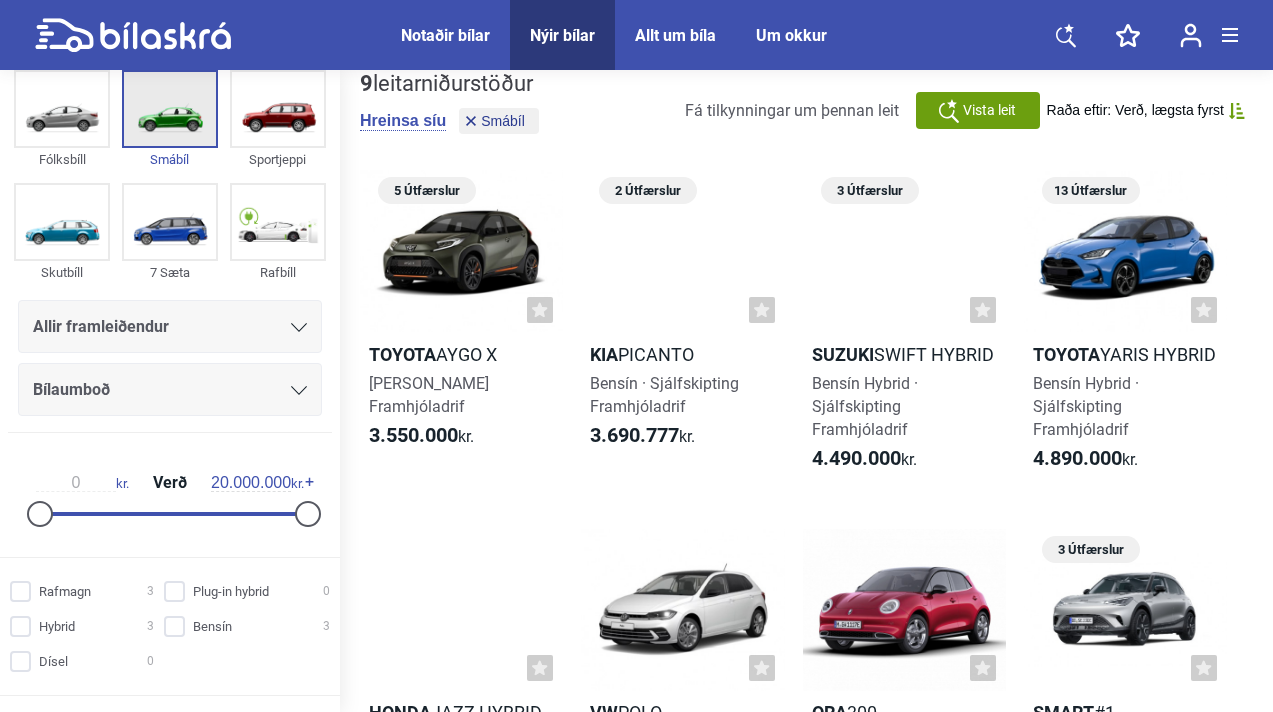 scroll, scrollTop: 0, scrollLeft: 0, axis: both 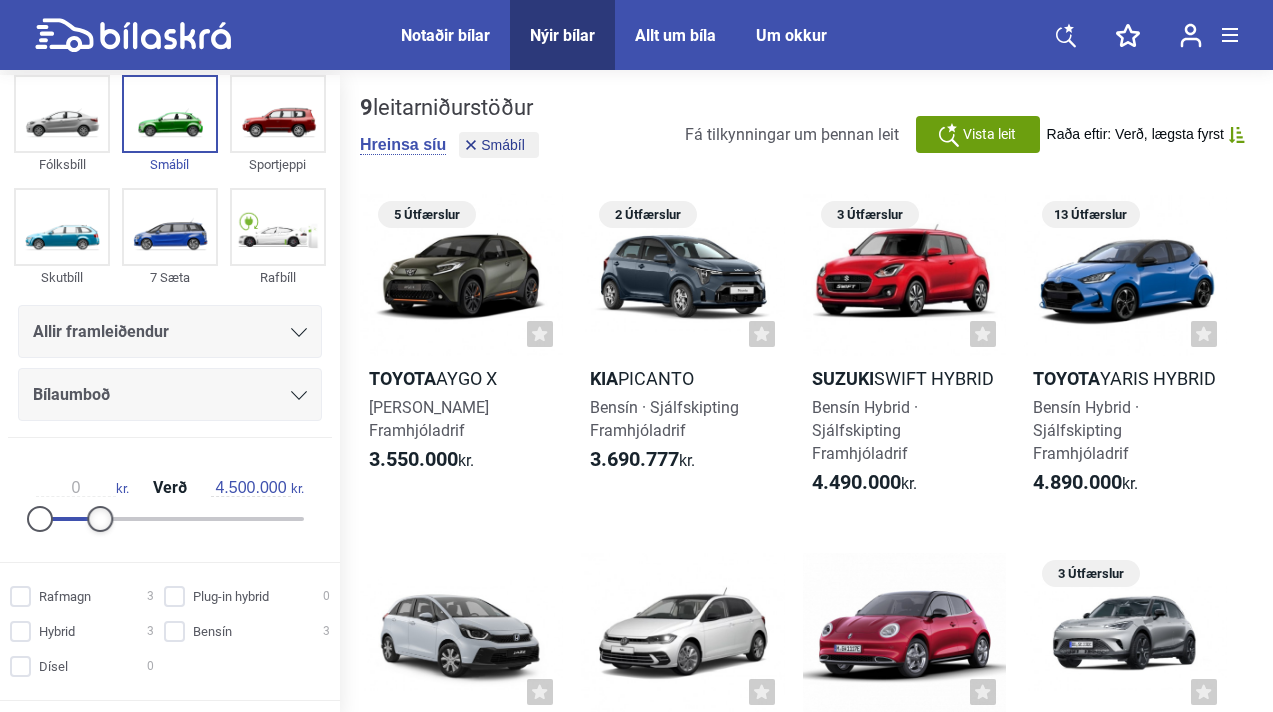 drag, startPoint x: 294, startPoint y: 516, endPoint x: 91, endPoint y: 512, distance: 203.0394 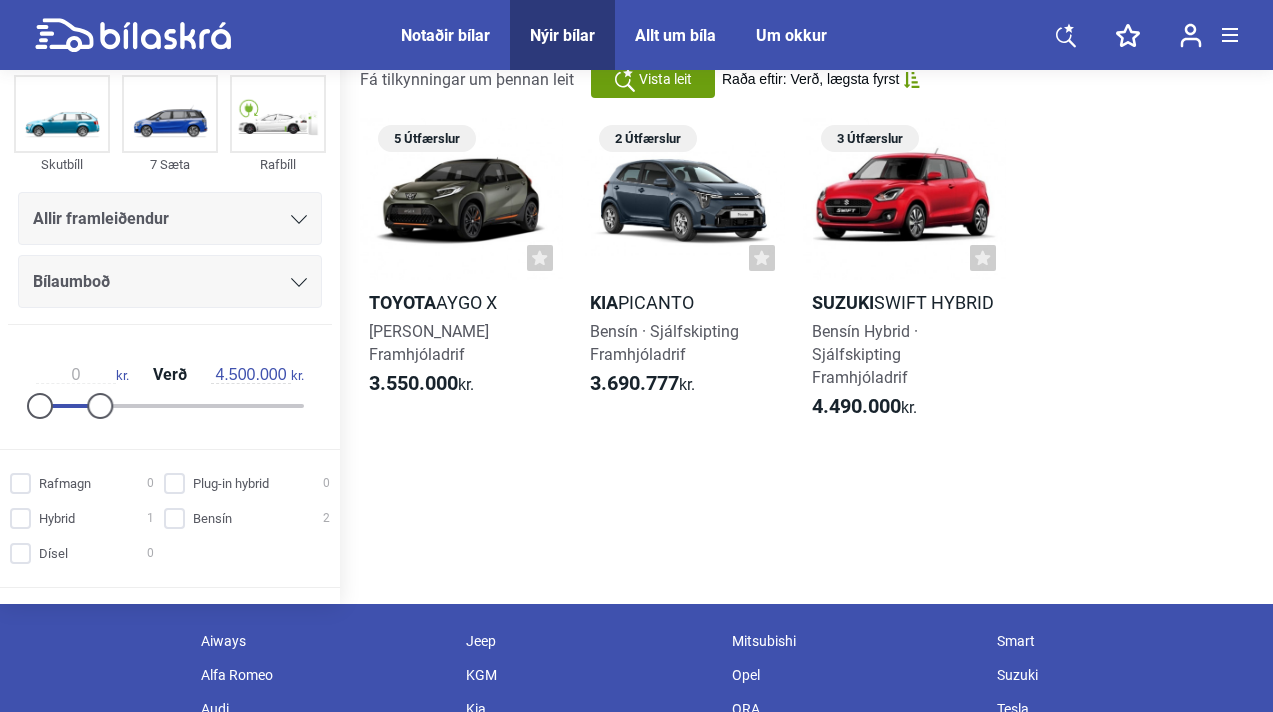 scroll, scrollTop: 115, scrollLeft: 0, axis: vertical 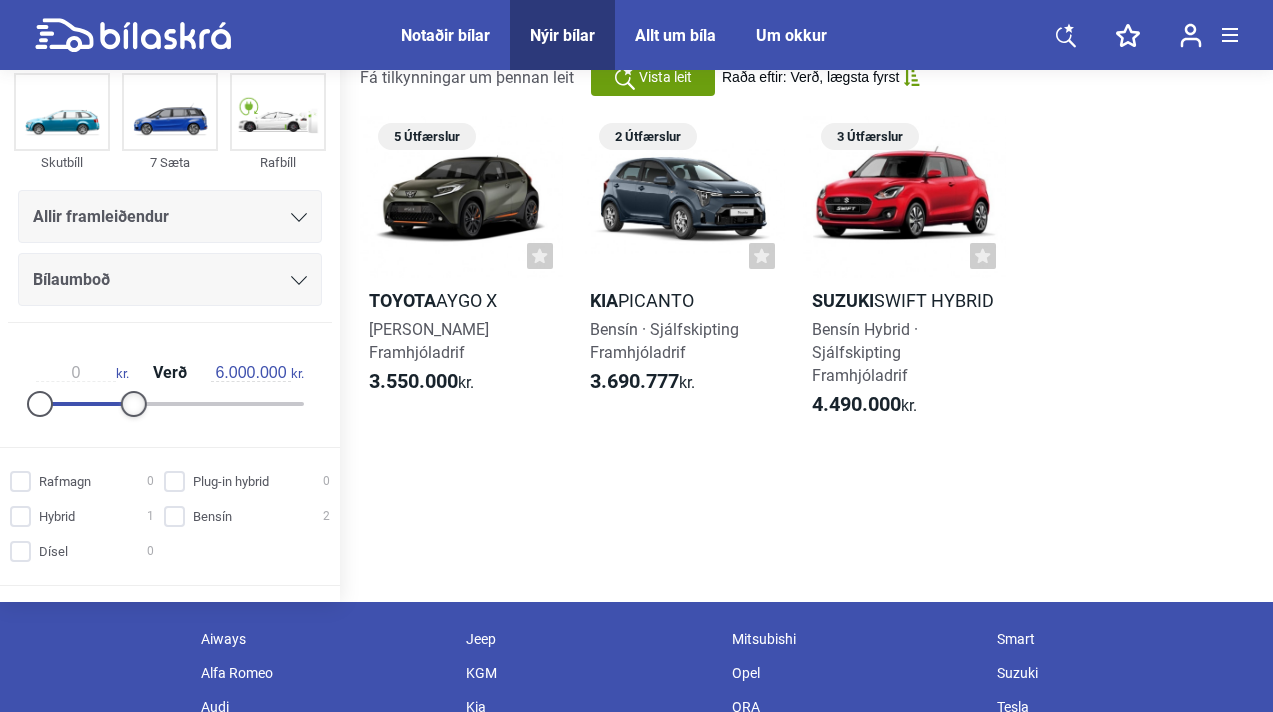 type on "5.500.000" 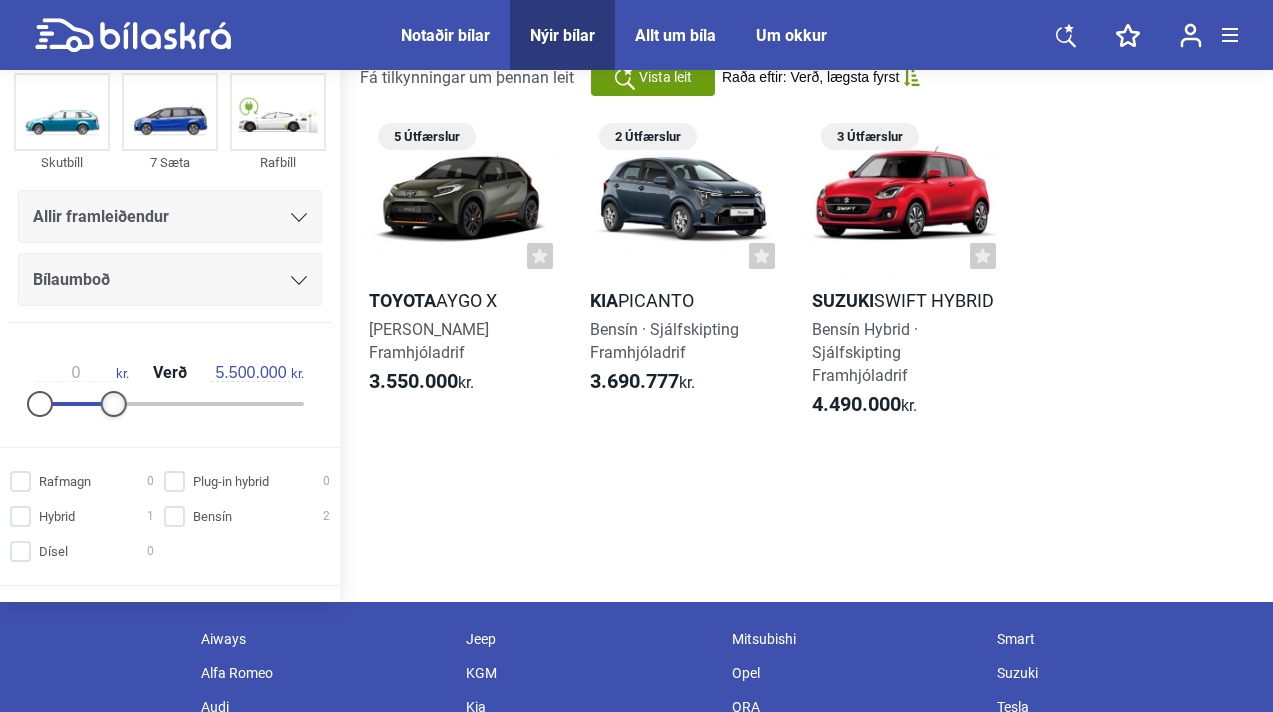 drag, startPoint x: 104, startPoint y: 399, endPoint x: 117, endPoint y: 398, distance: 13.038404 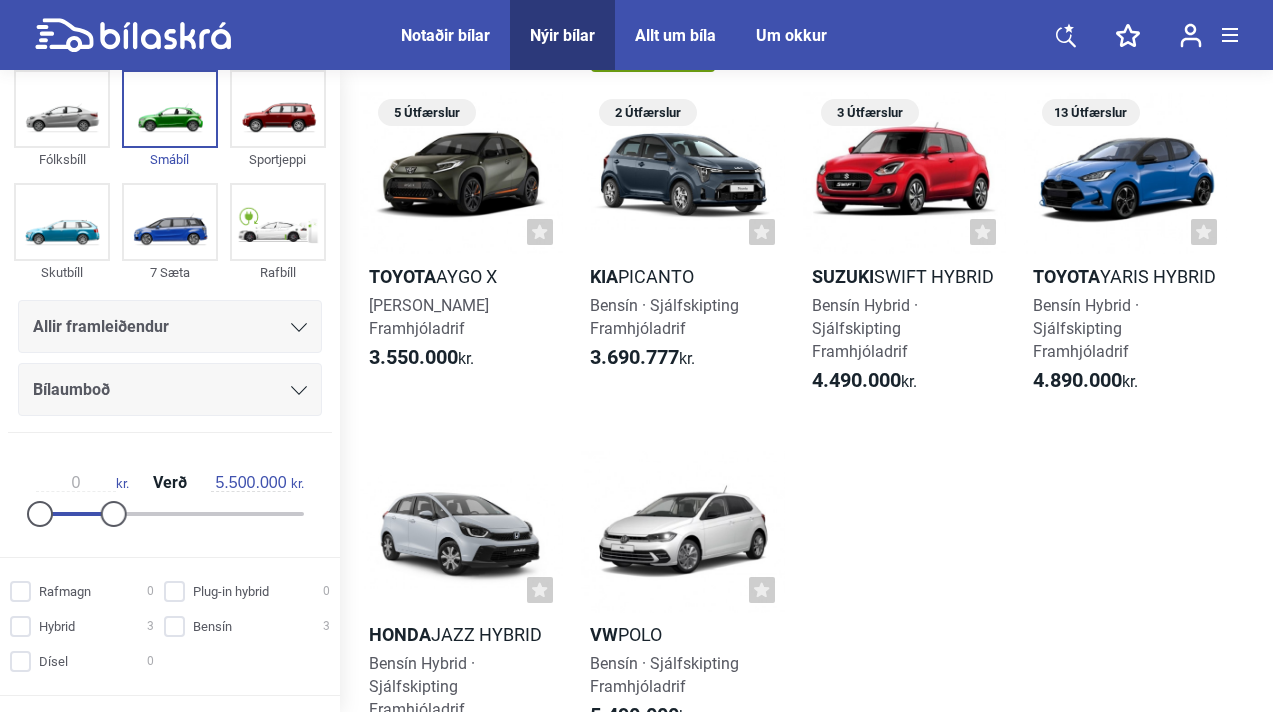 scroll, scrollTop: 0, scrollLeft: 0, axis: both 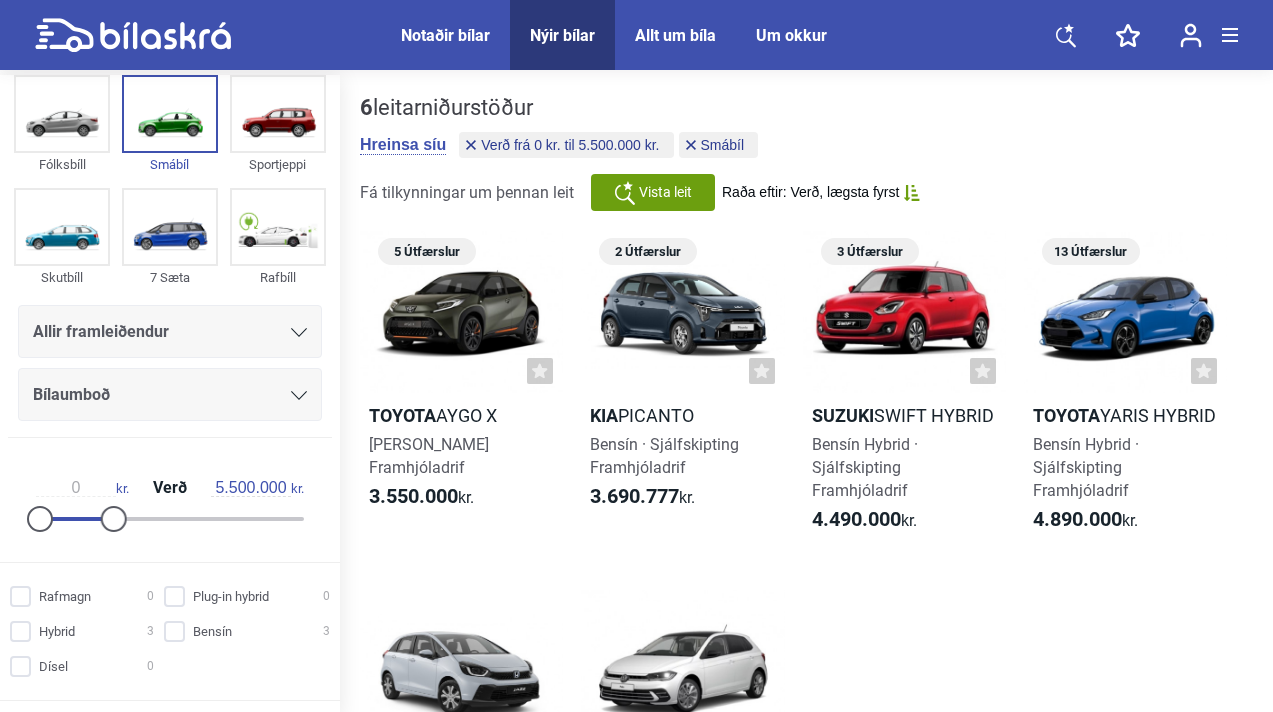 click on "Um okkur" at bounding box center (791, 35) 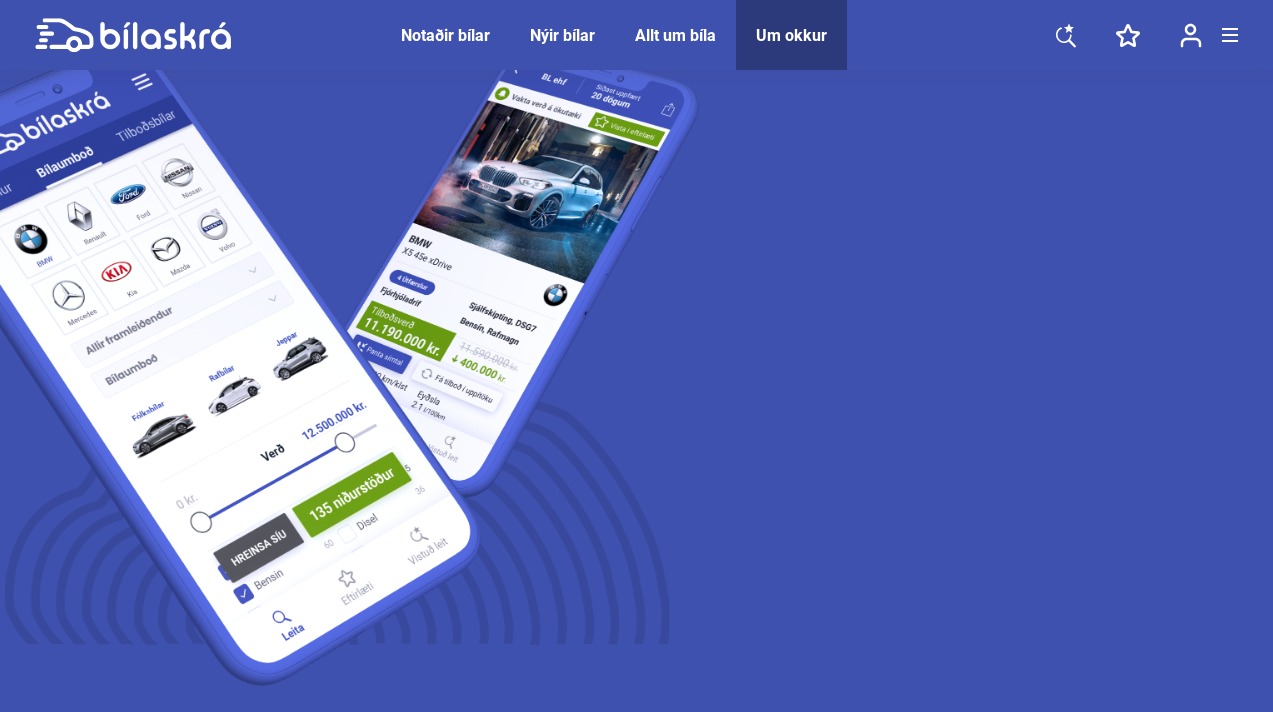 scroll, scrollTop: 143, scrollLeft: 0, axis: vertical 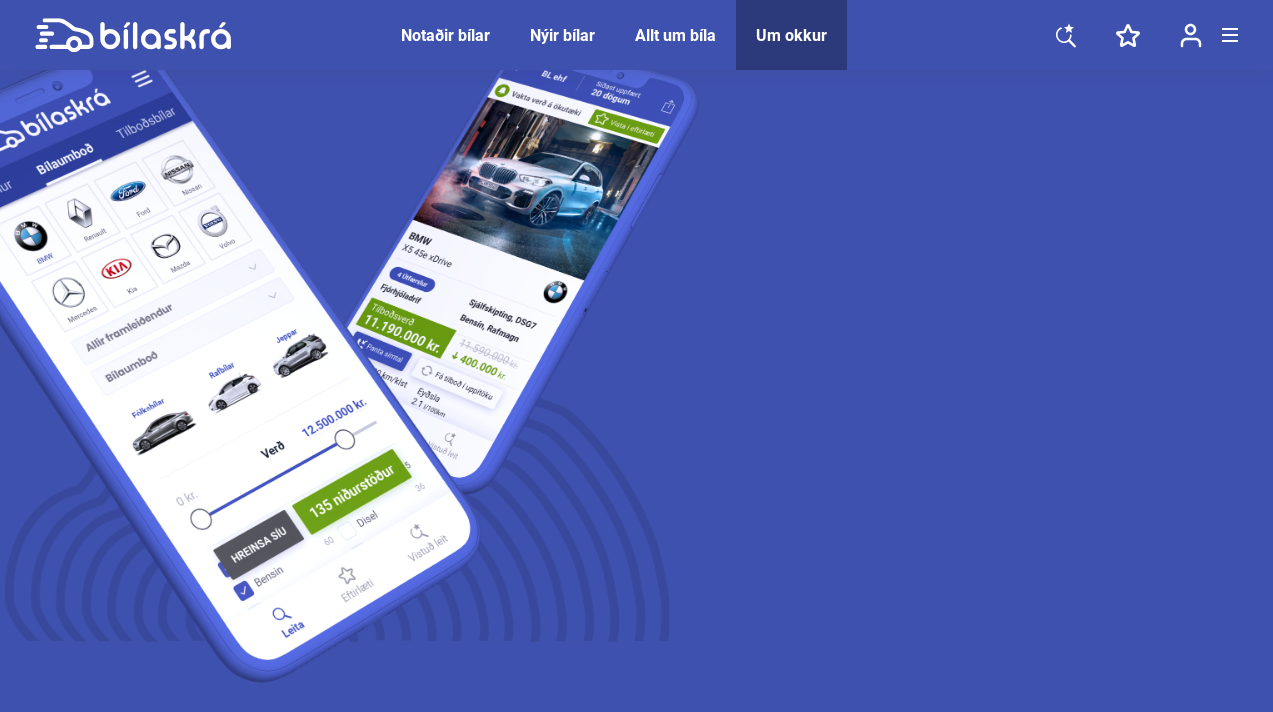 click on "10" at bounding box center (129, 1196) 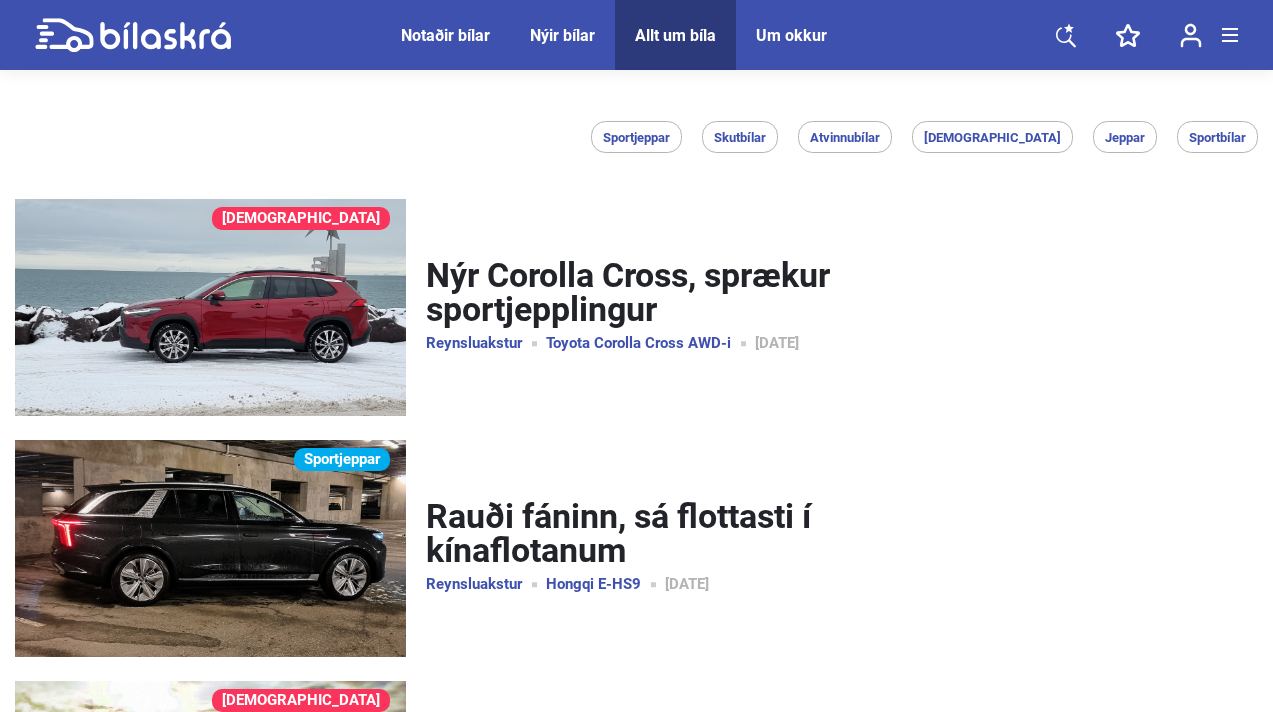 scroll, scrollTop: 0, scrollLeft: 0, axis: both 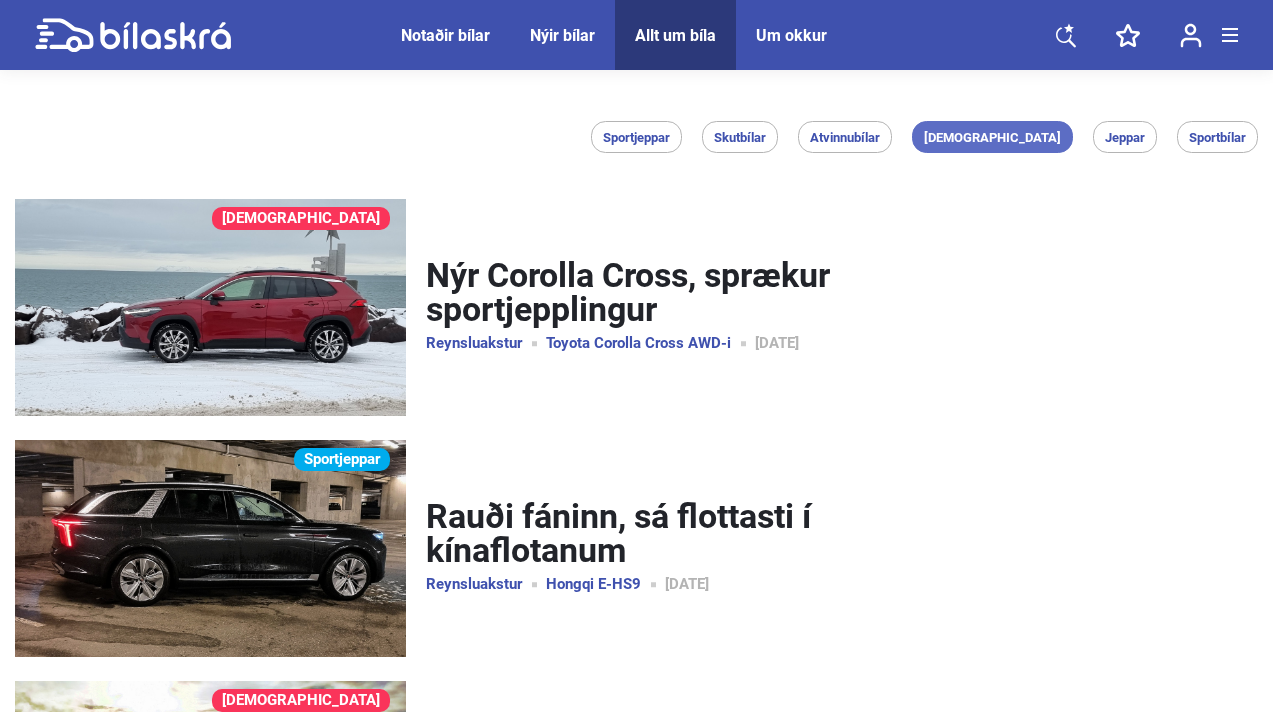 click on "Fólksbílar" at bounding box center (992, 137) 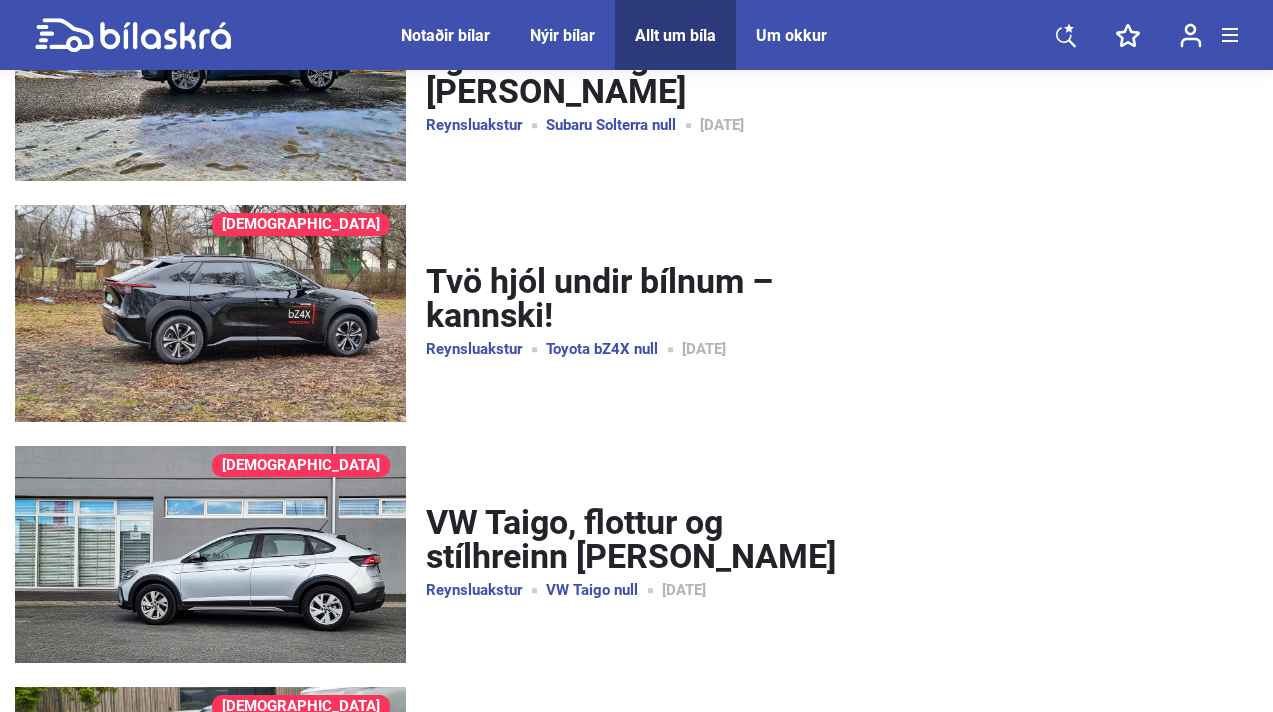 scroll, scrollTop: 0, scrollLeft: 0, axis: both 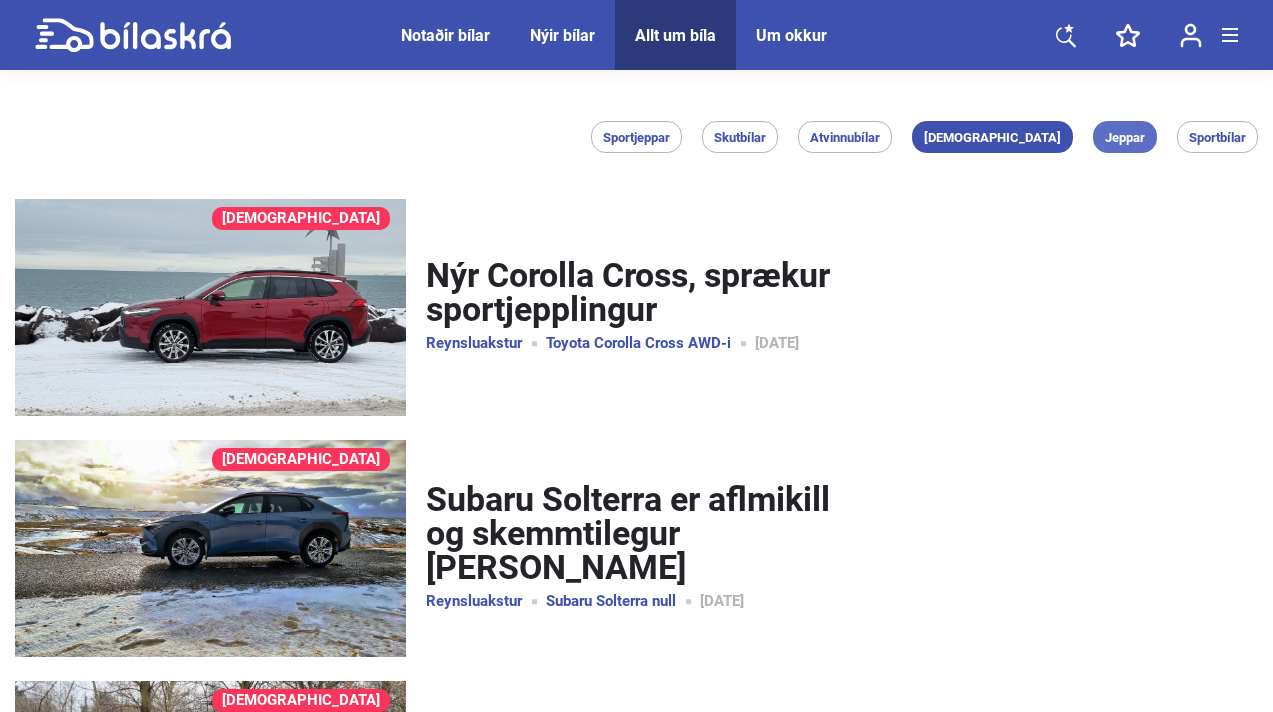 click on "Jeppar" at bounding box center (1125, 137) 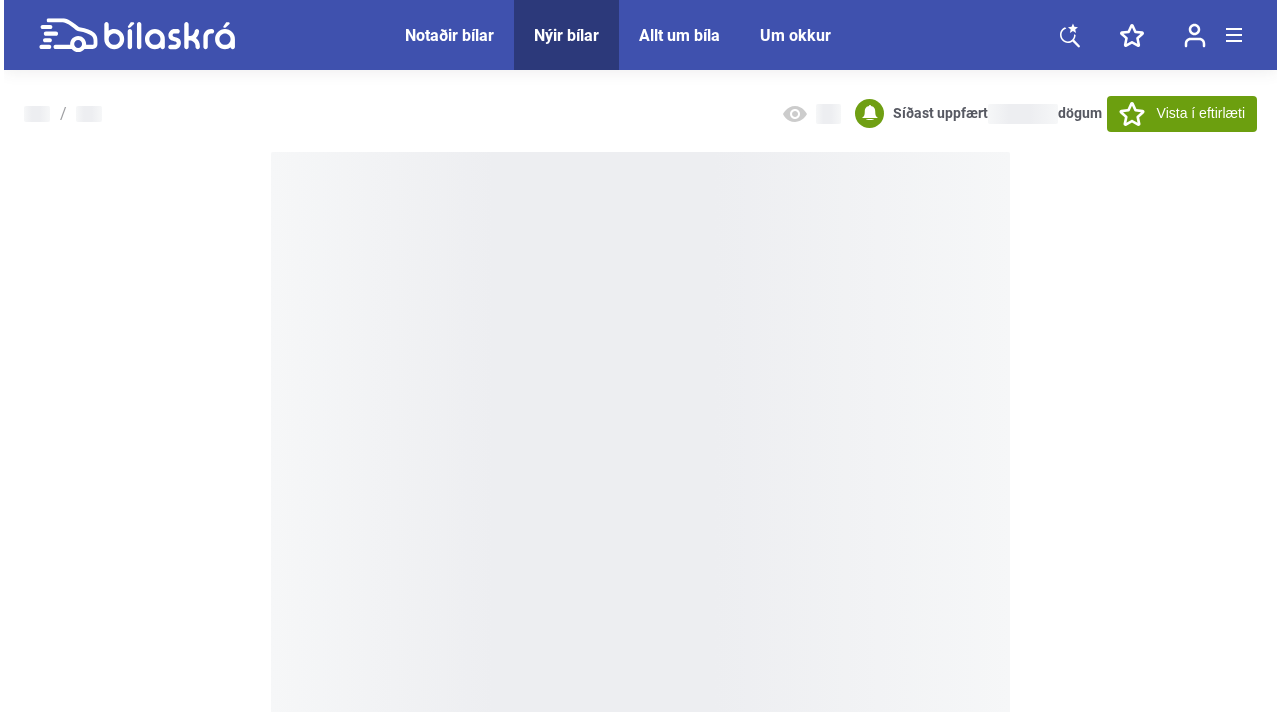 scroll, scrollTop: 0, scrollLeft: 0, axis: both 